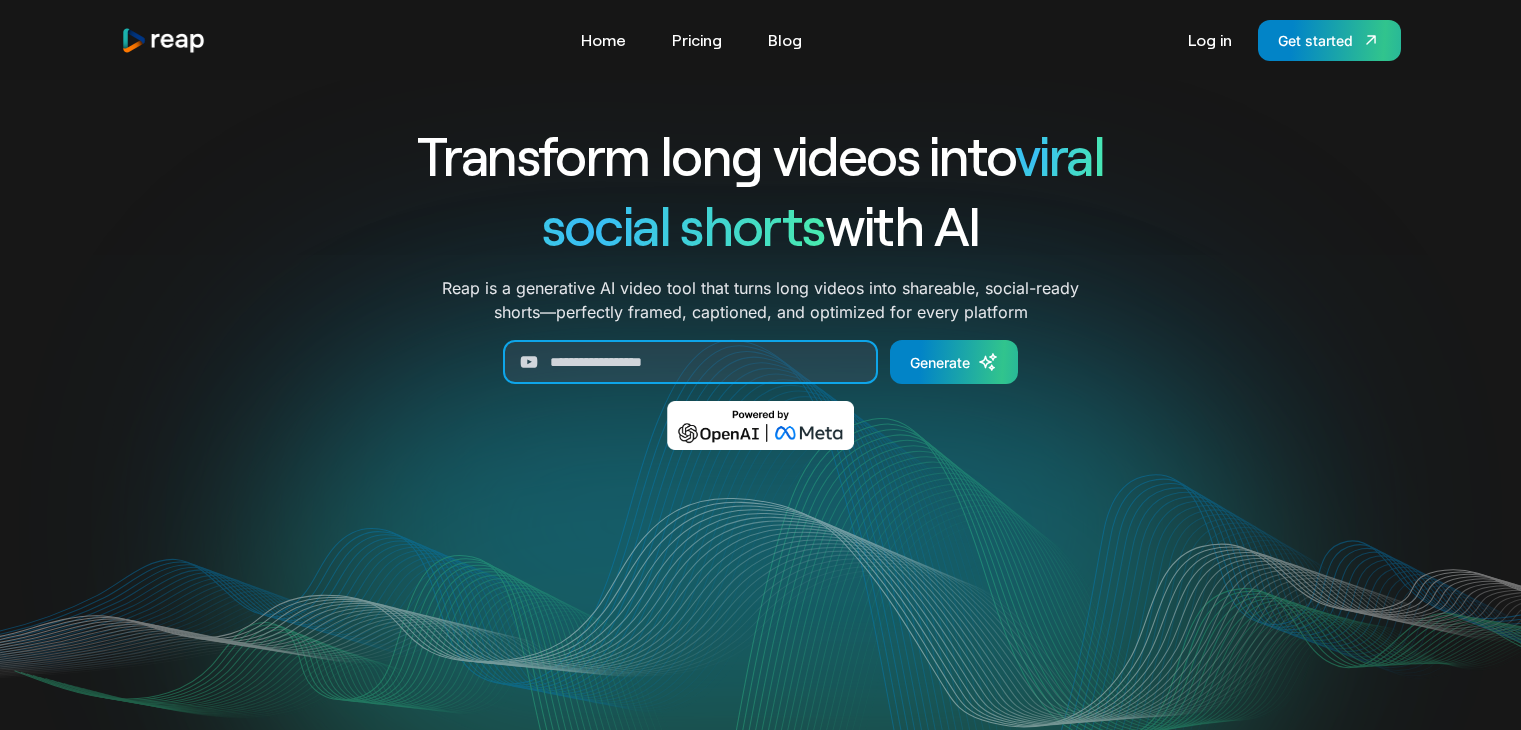 scroll, scrollTop: 0, scrollLeft: 0, axis: both 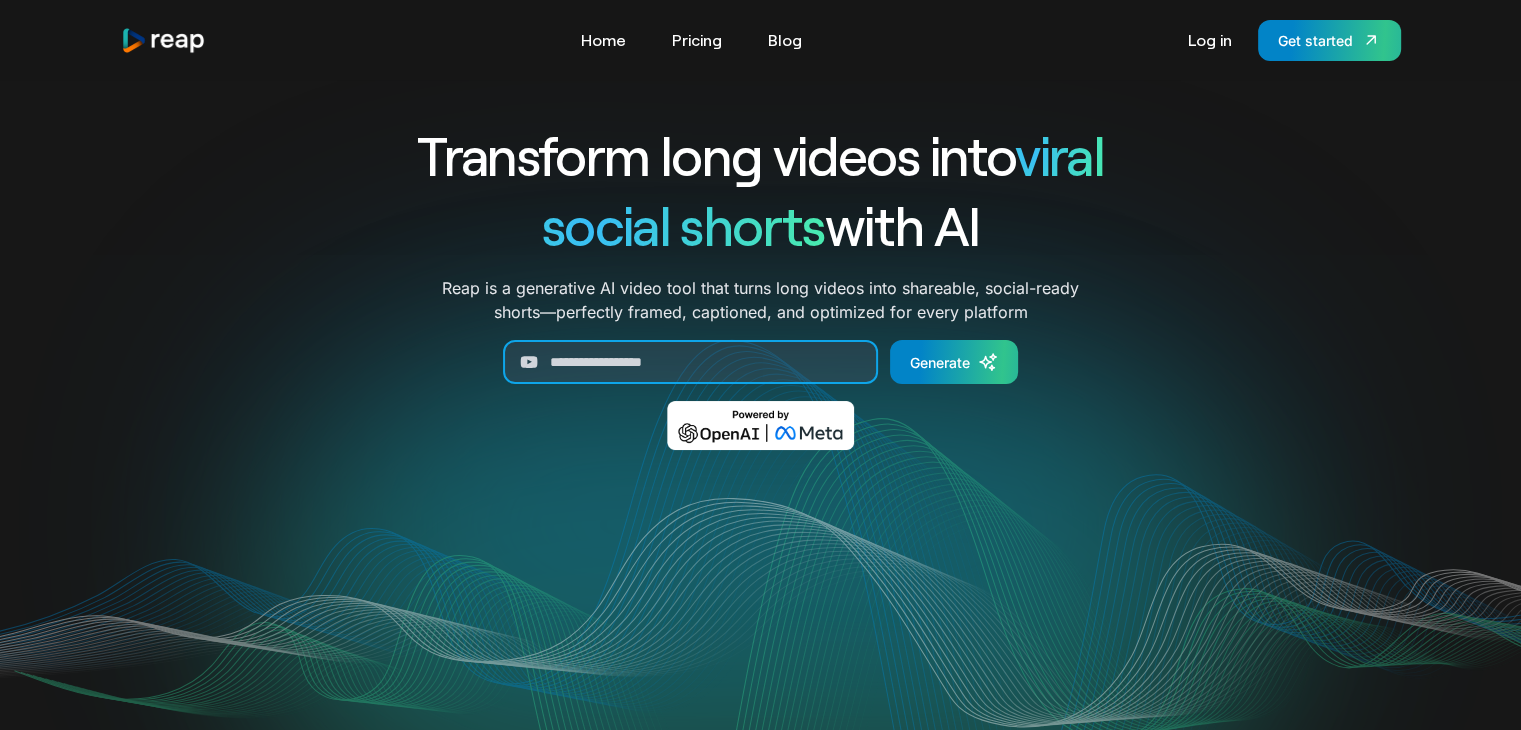 click at bounding box center [690, 362] 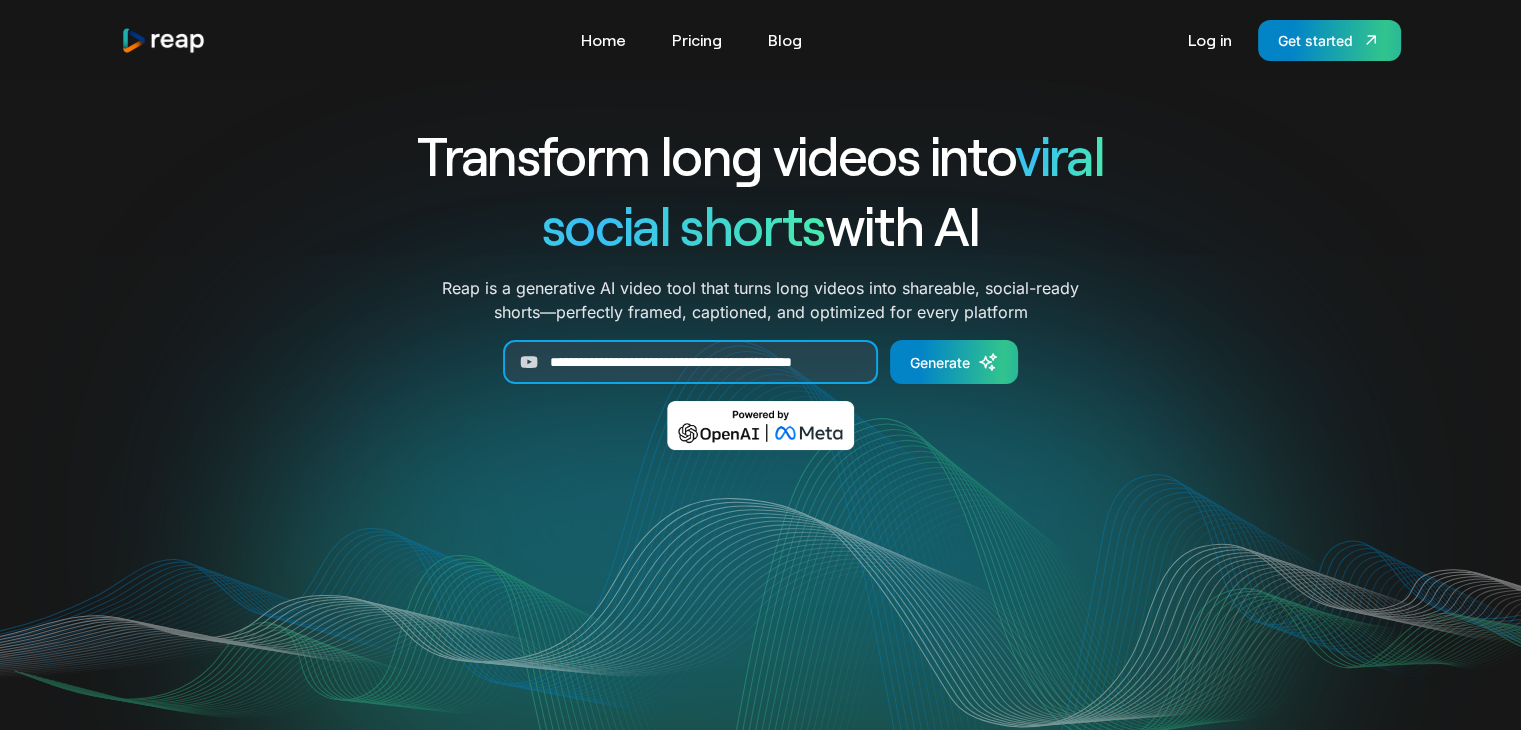 scroll, scrollTop: 0, scrollLeft: 46, axis: horizontal 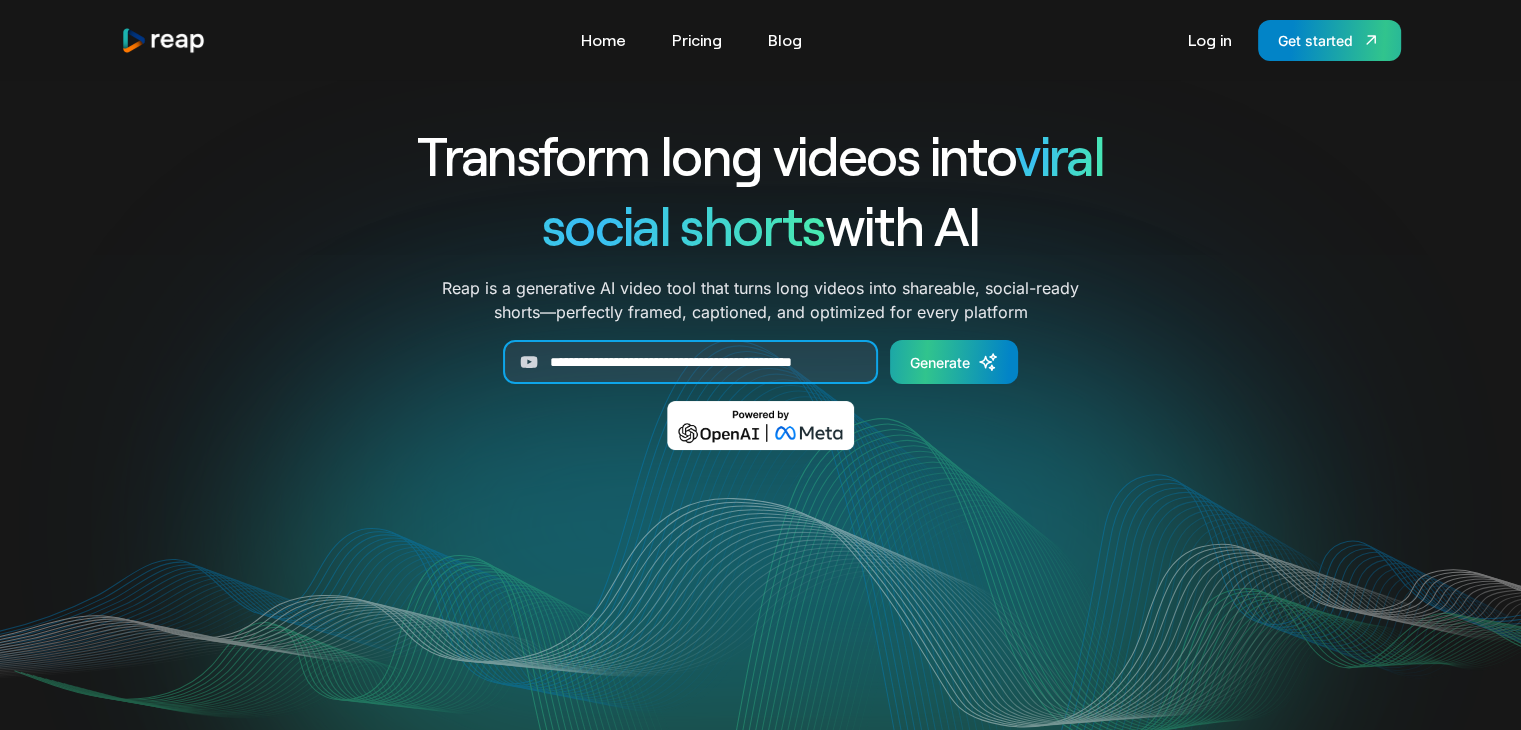 type on "**********" 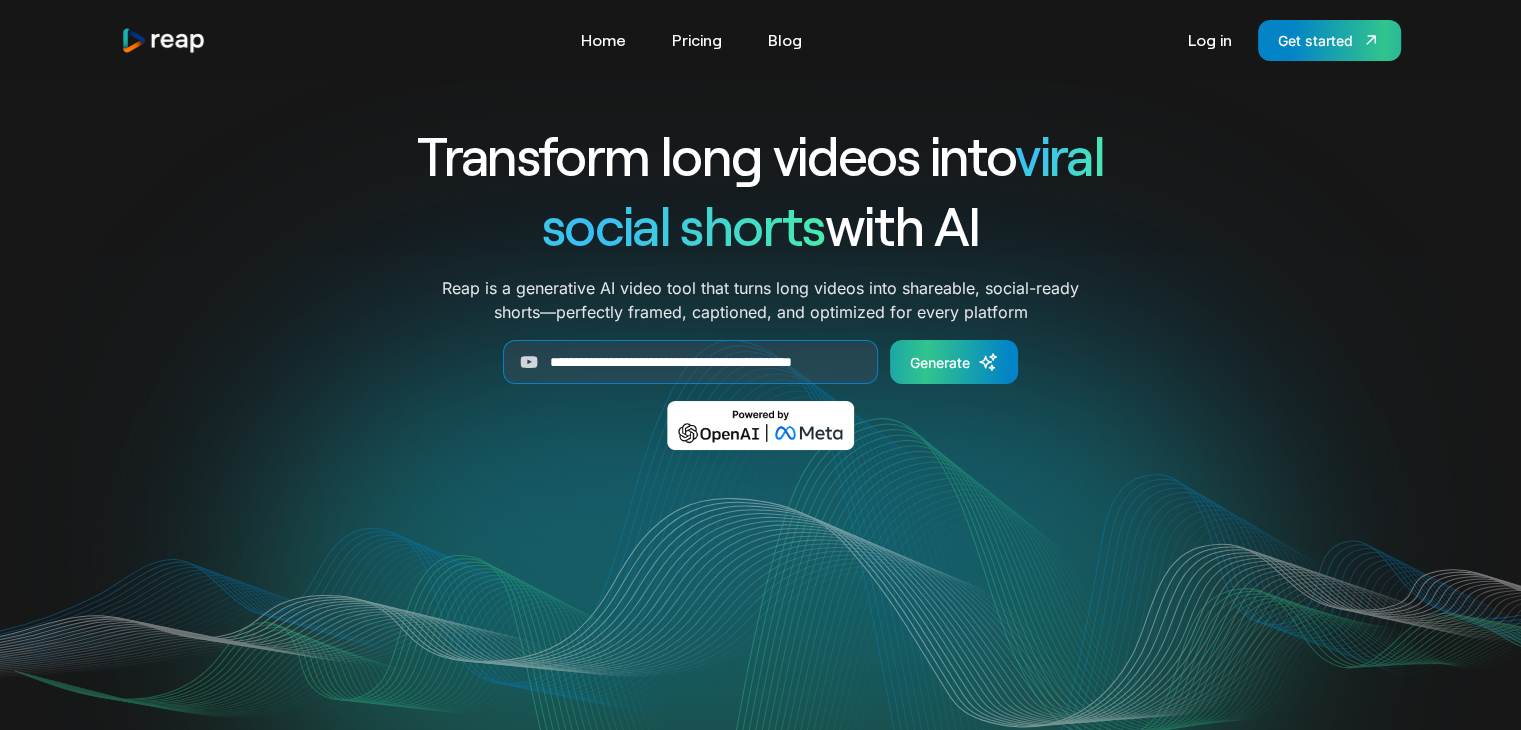 click on "Generate" at bounding box center [954, 362] 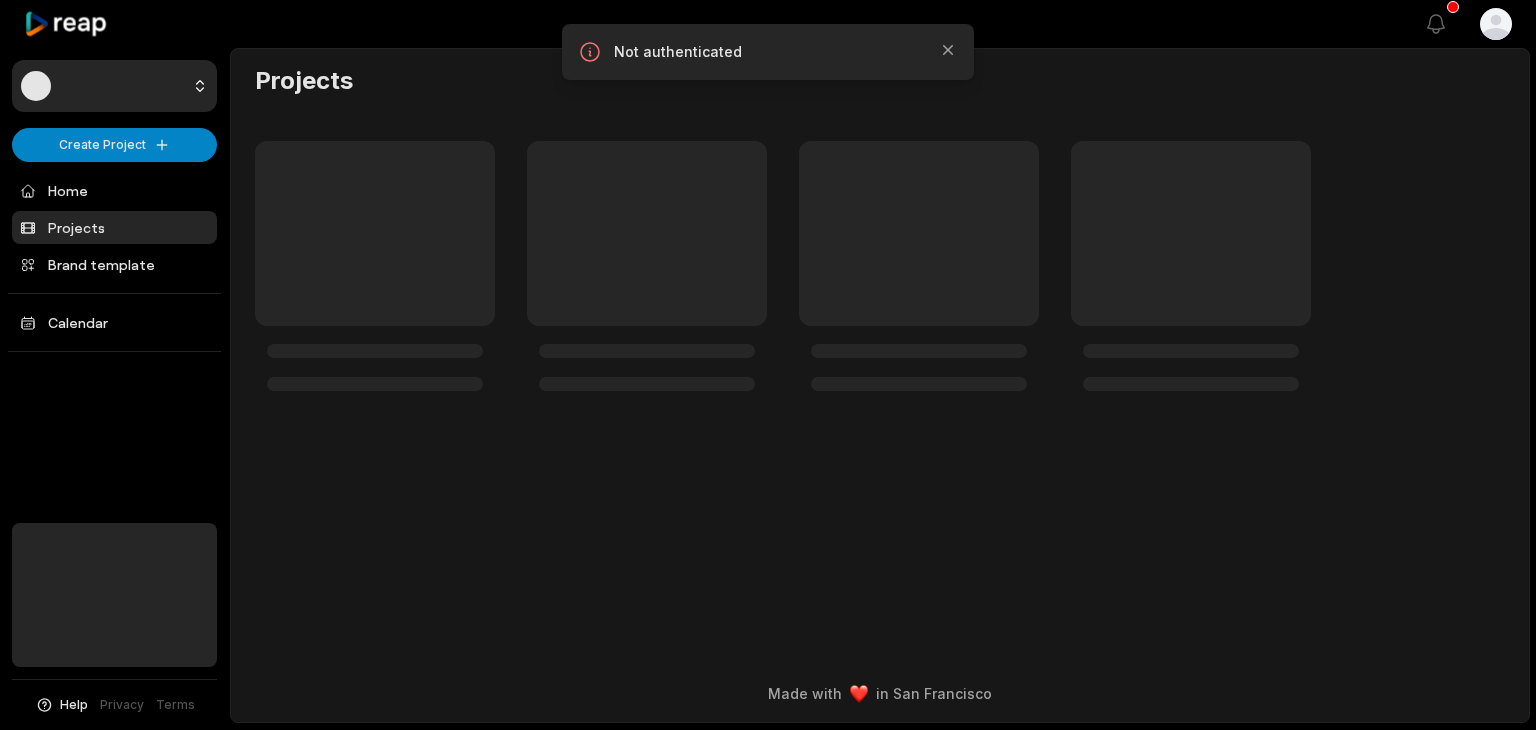 scroll, scrollTop: 0, scrollLeft: 0, axis: both 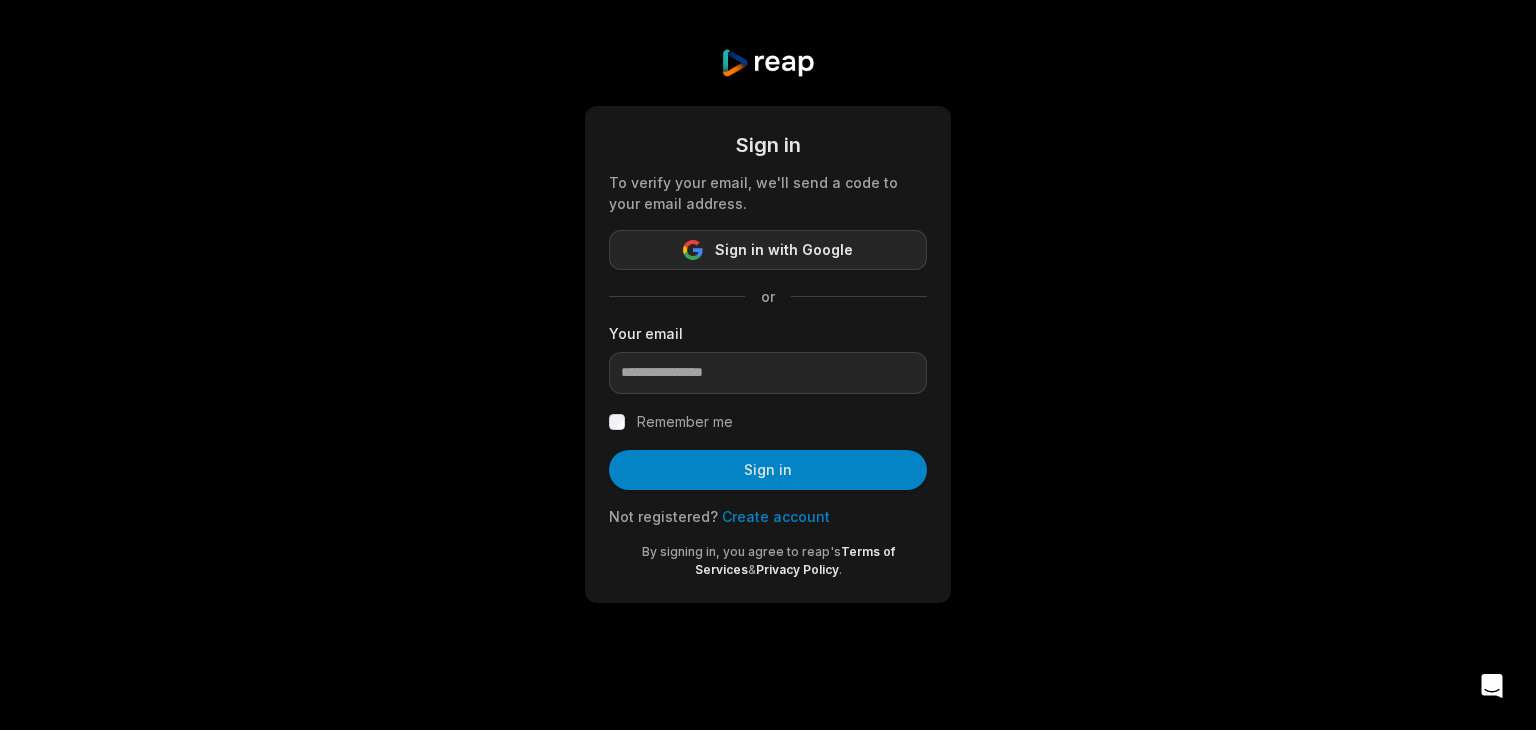 click on "Sign in with Google" at bounding box center (784, 250) 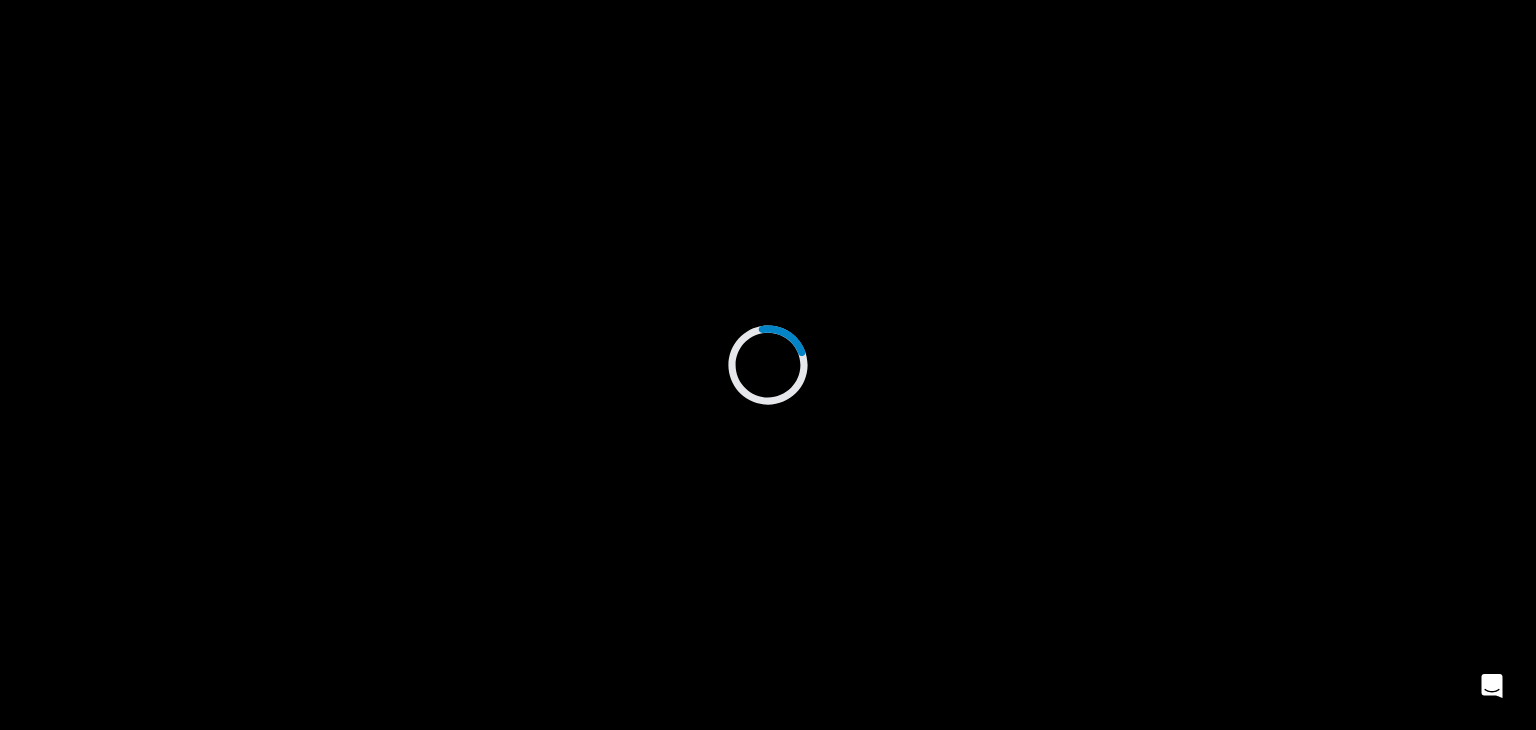 scroll, scrollTop: 0, scrollLeft: 0, axis: both 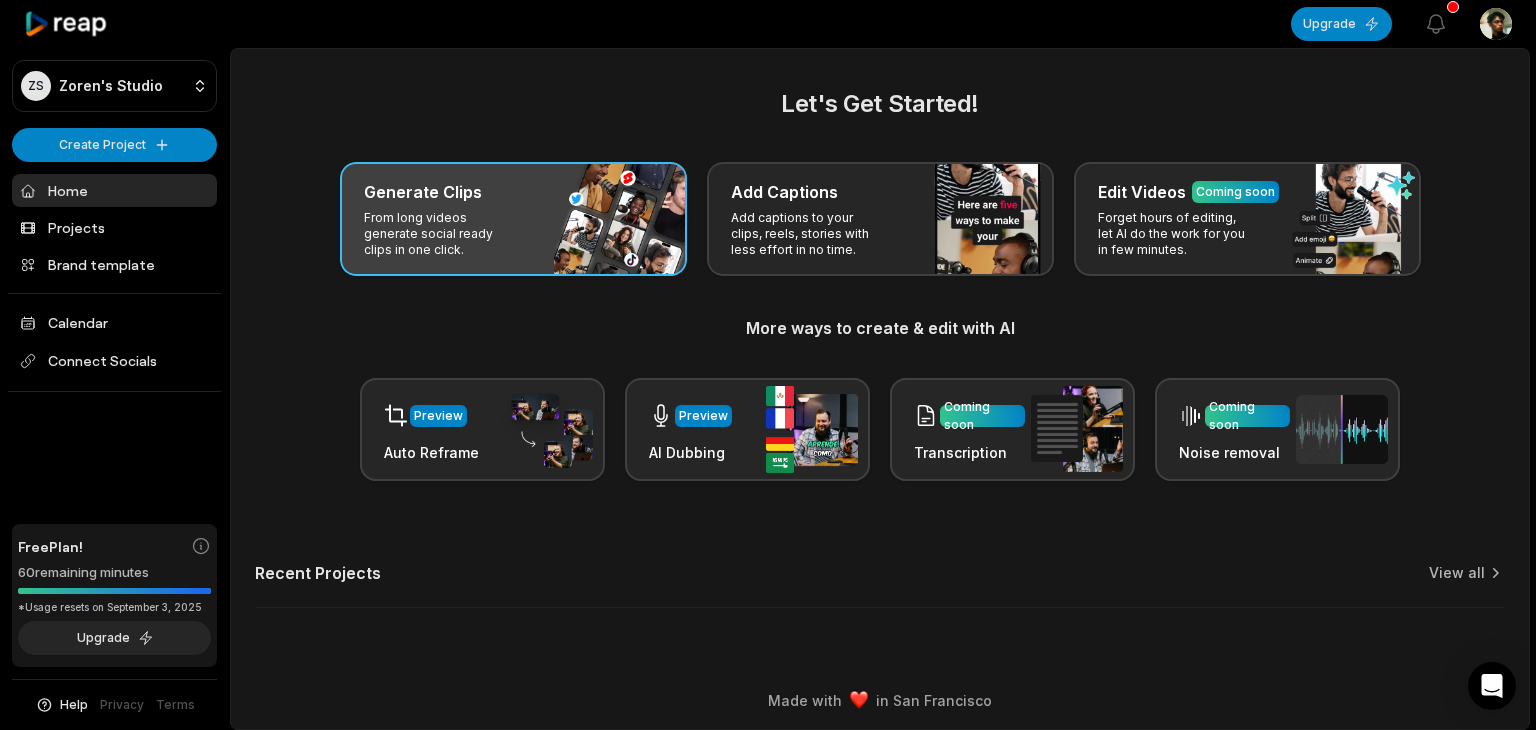 click on "Generate Clips From long videos generate social ready clips in one click." at bounding box center (513, 219) 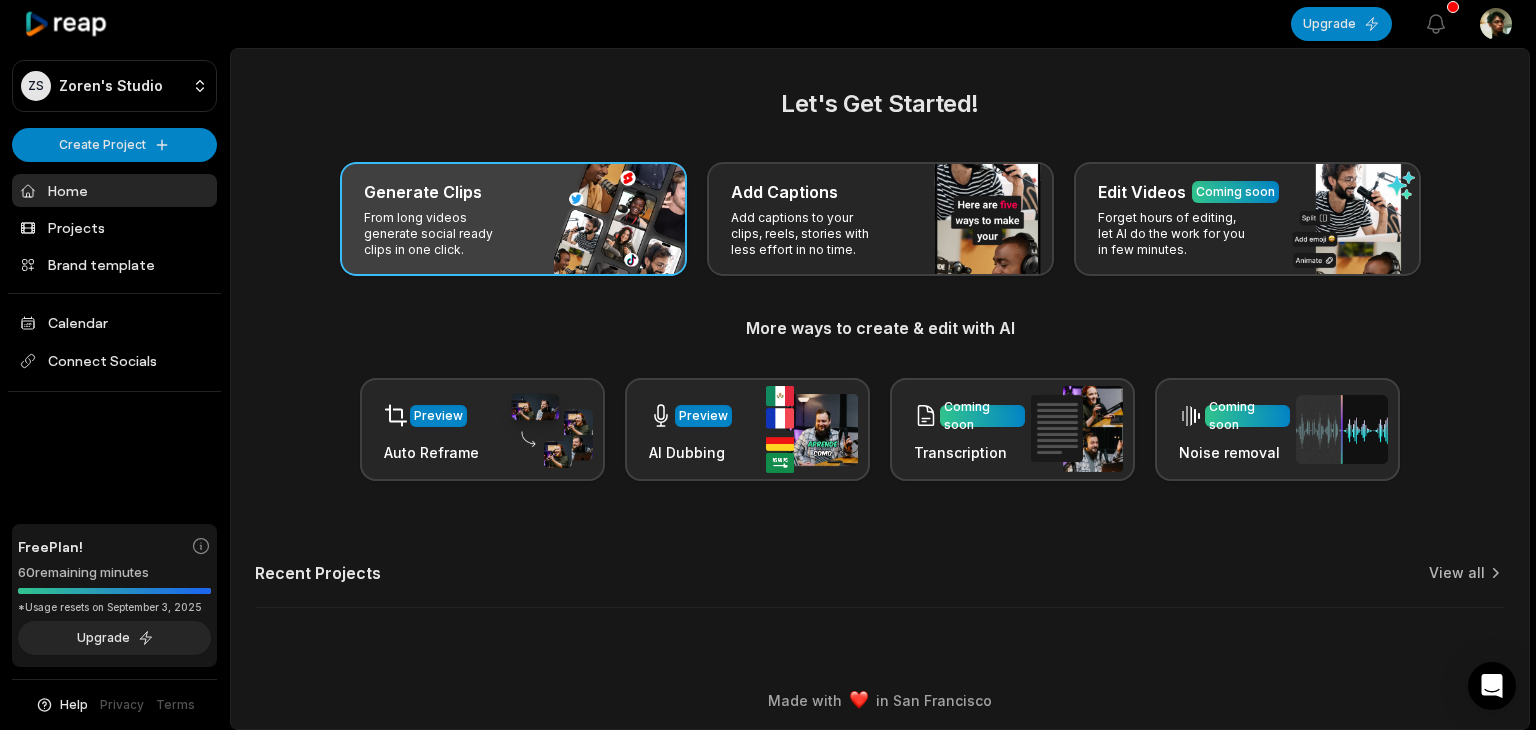 click on "From long videos generate social ready clips in one click." at bounding box center [441, 234] 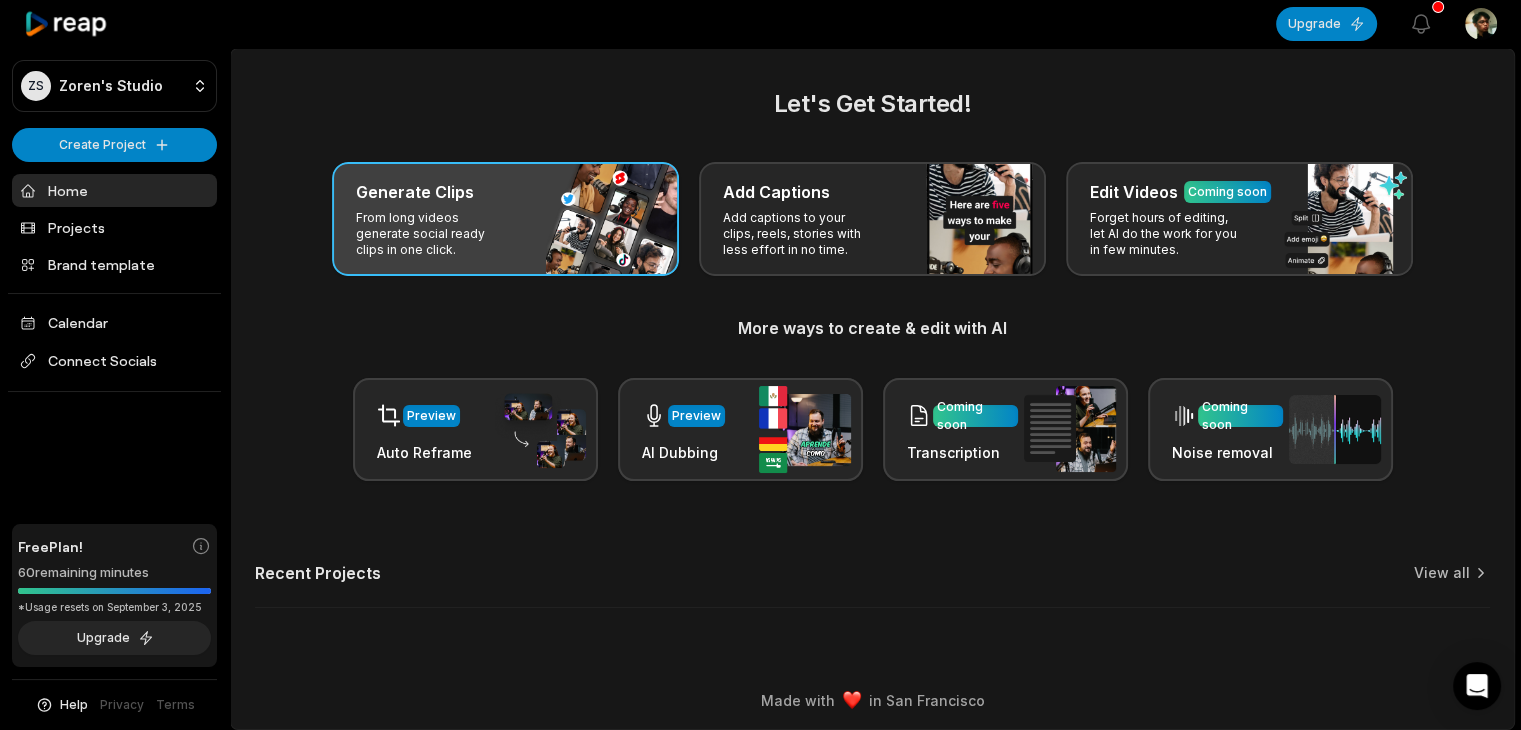 click on "Generate Clips From long videos generate social ready clips in one click." at bounding box center (505, 219) 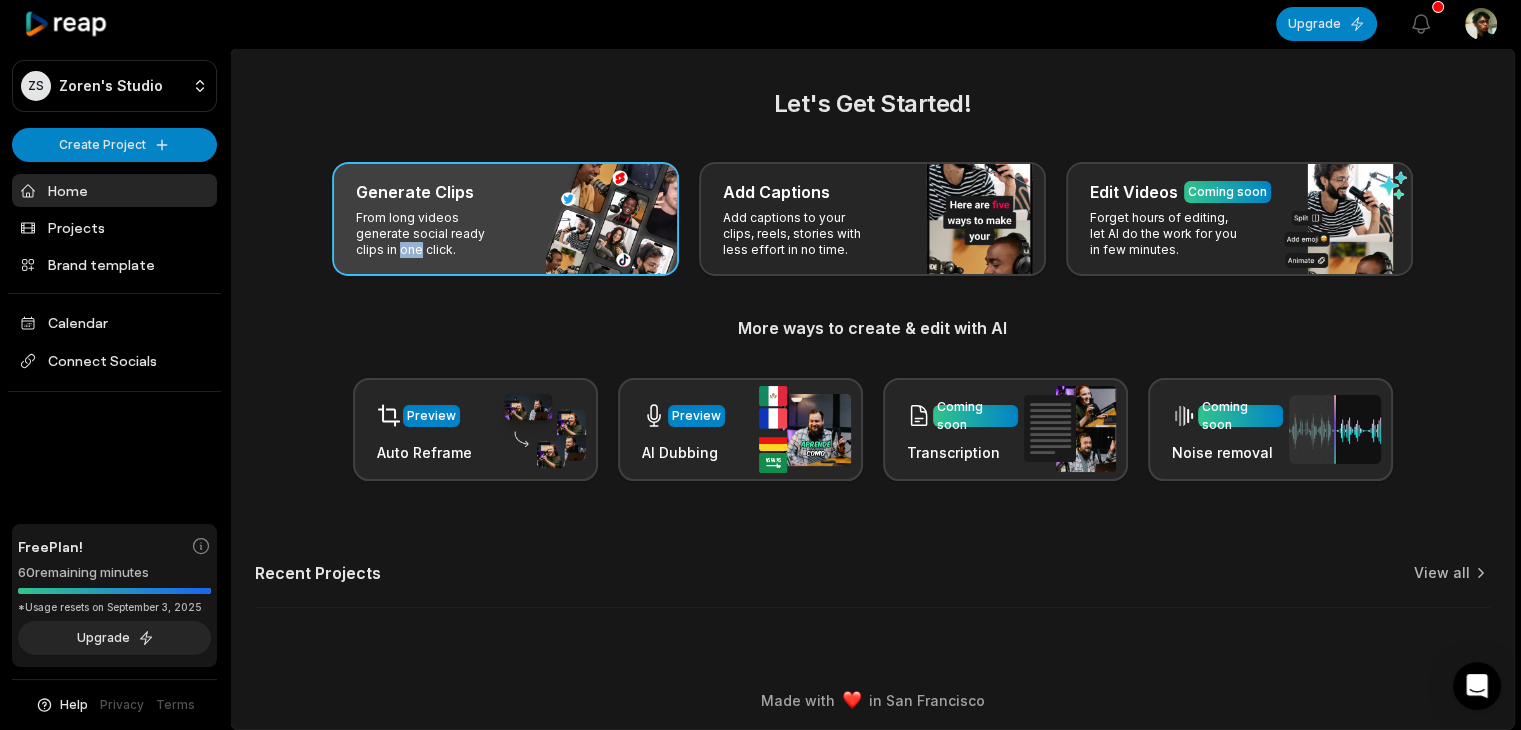 click on "Generate Clips From long videos generate social ready clips in one click." at bounding box center (505, 219) 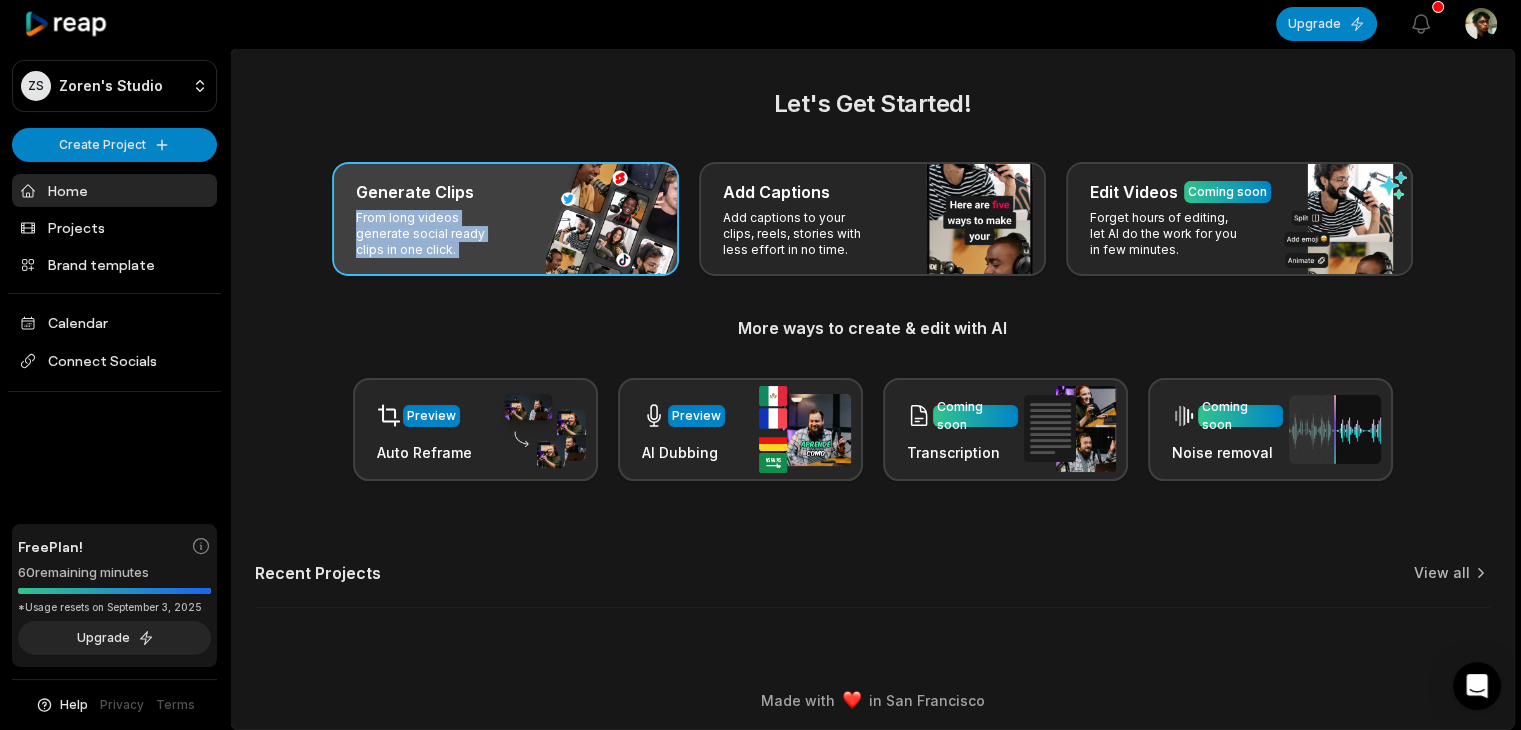 click on "Generate Clips From long videos generate social ready clips in one click." at bounding box center [505, 219] 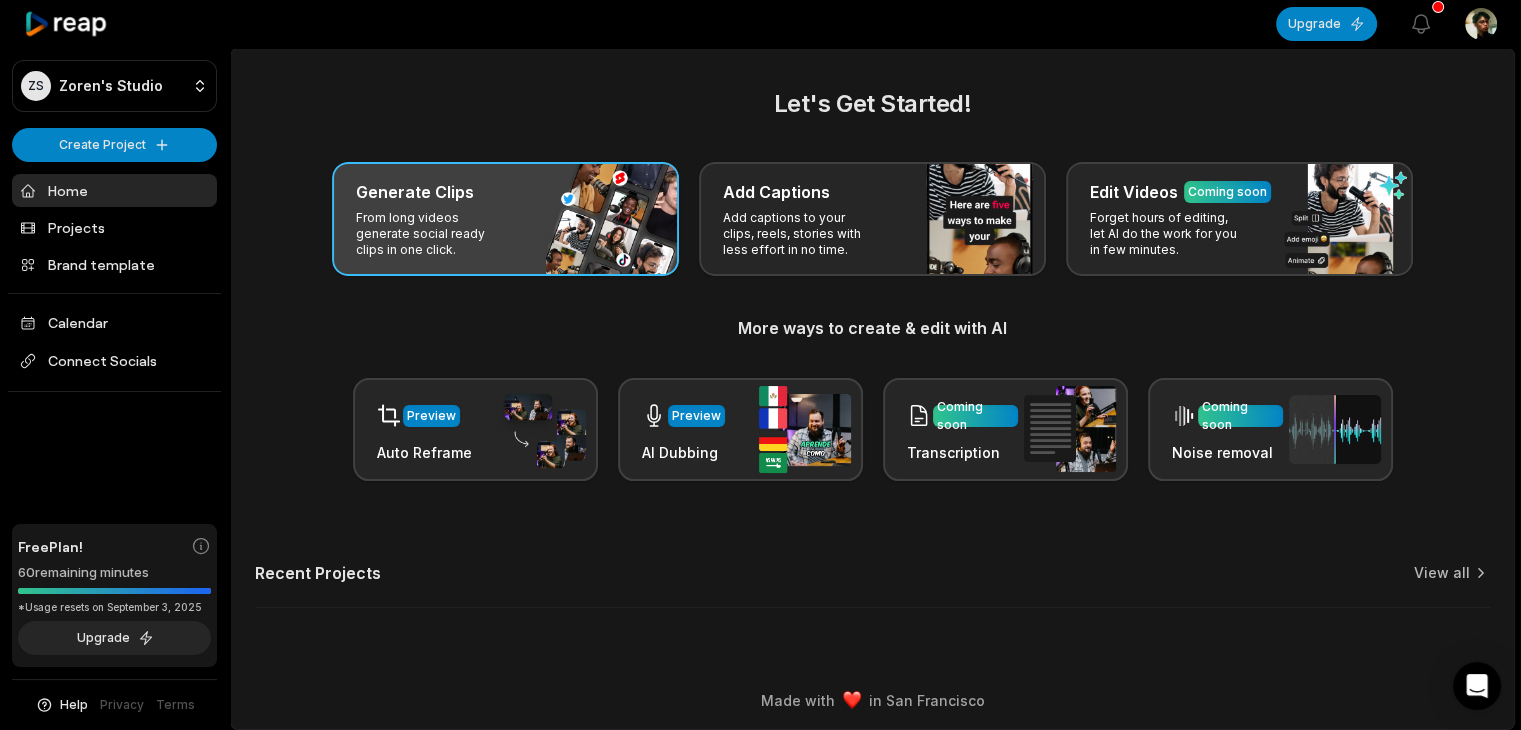 click on "Generate Clips" at bounding box center [505, 192] 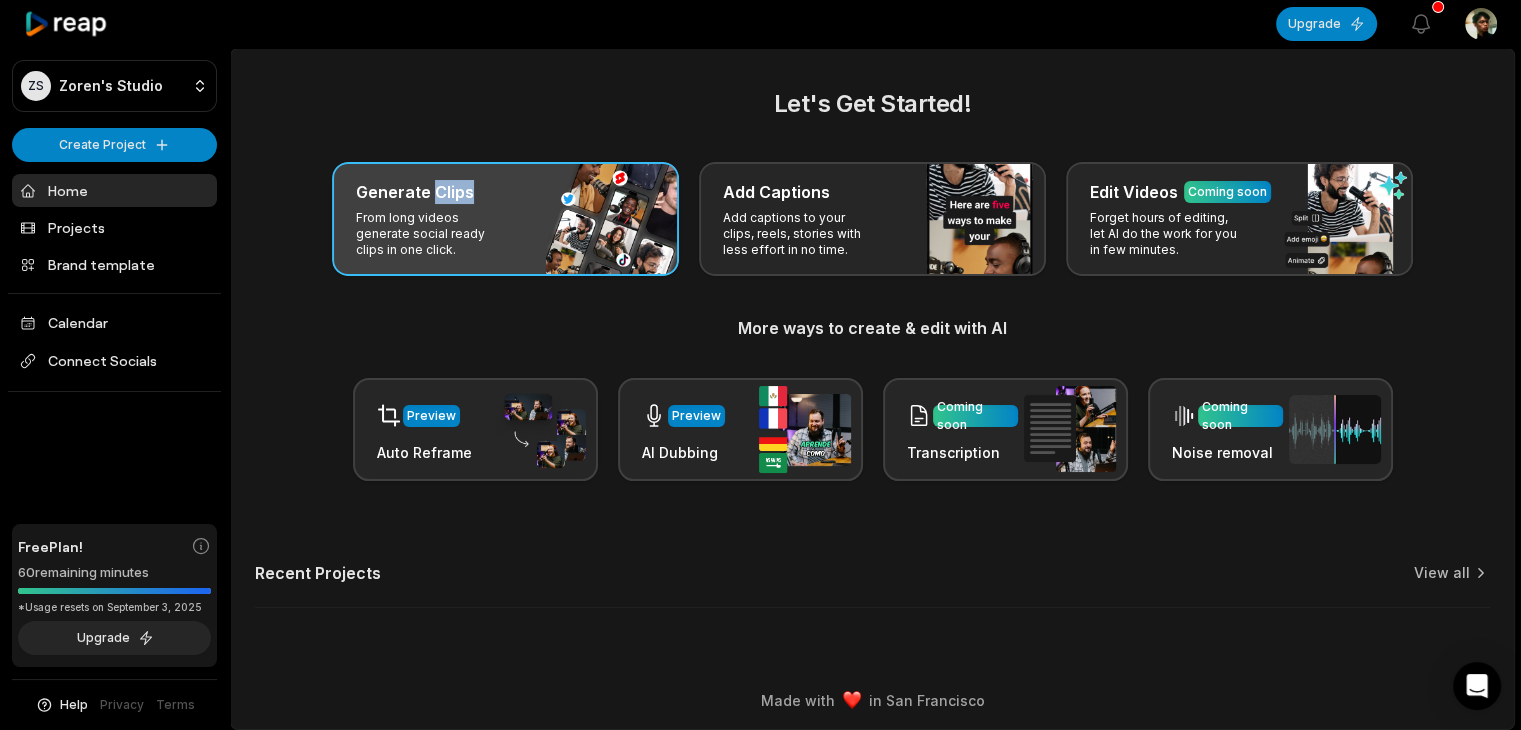 click on "Generate Clips" at bounding box center [415, 192] 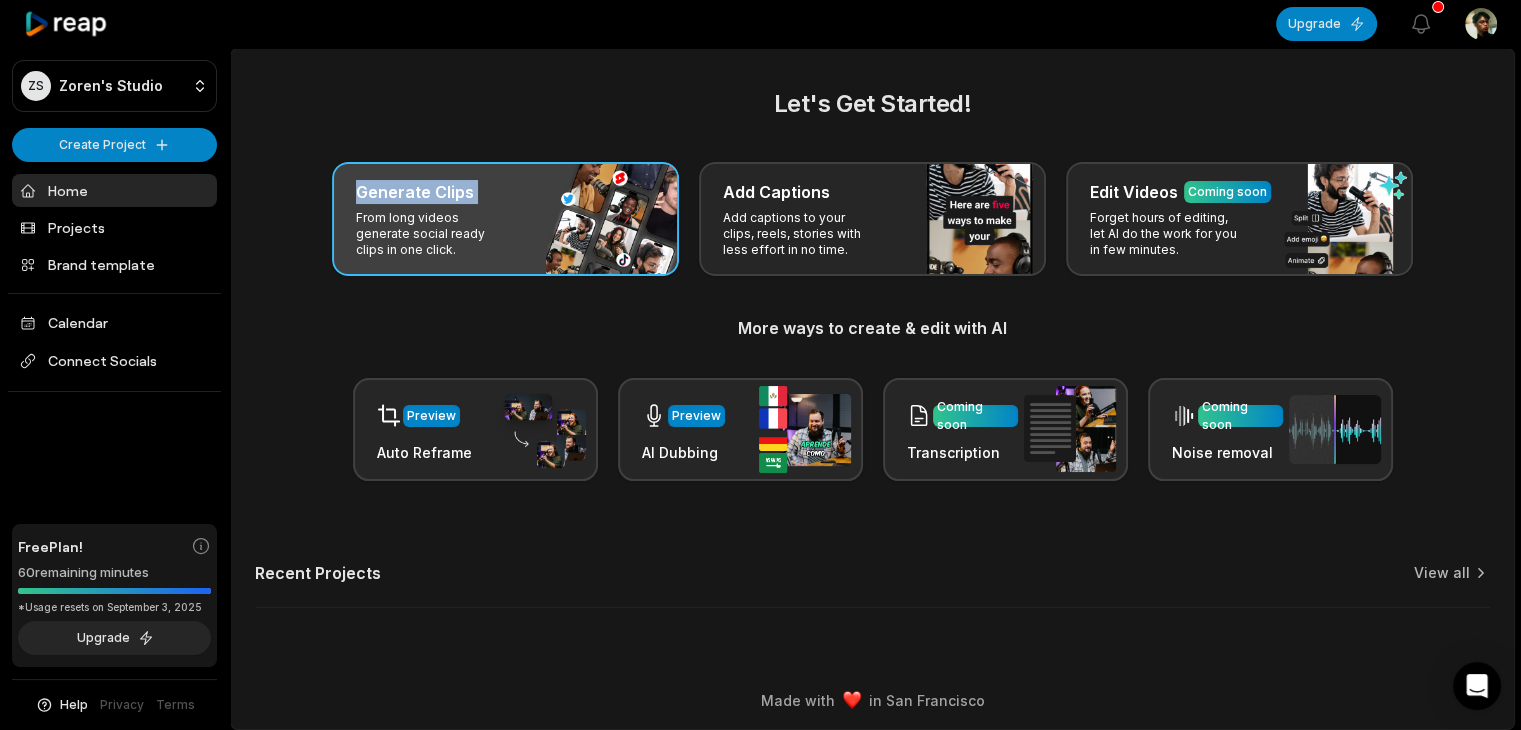 click on "Generate Clips" at bounding box center (415, 192) 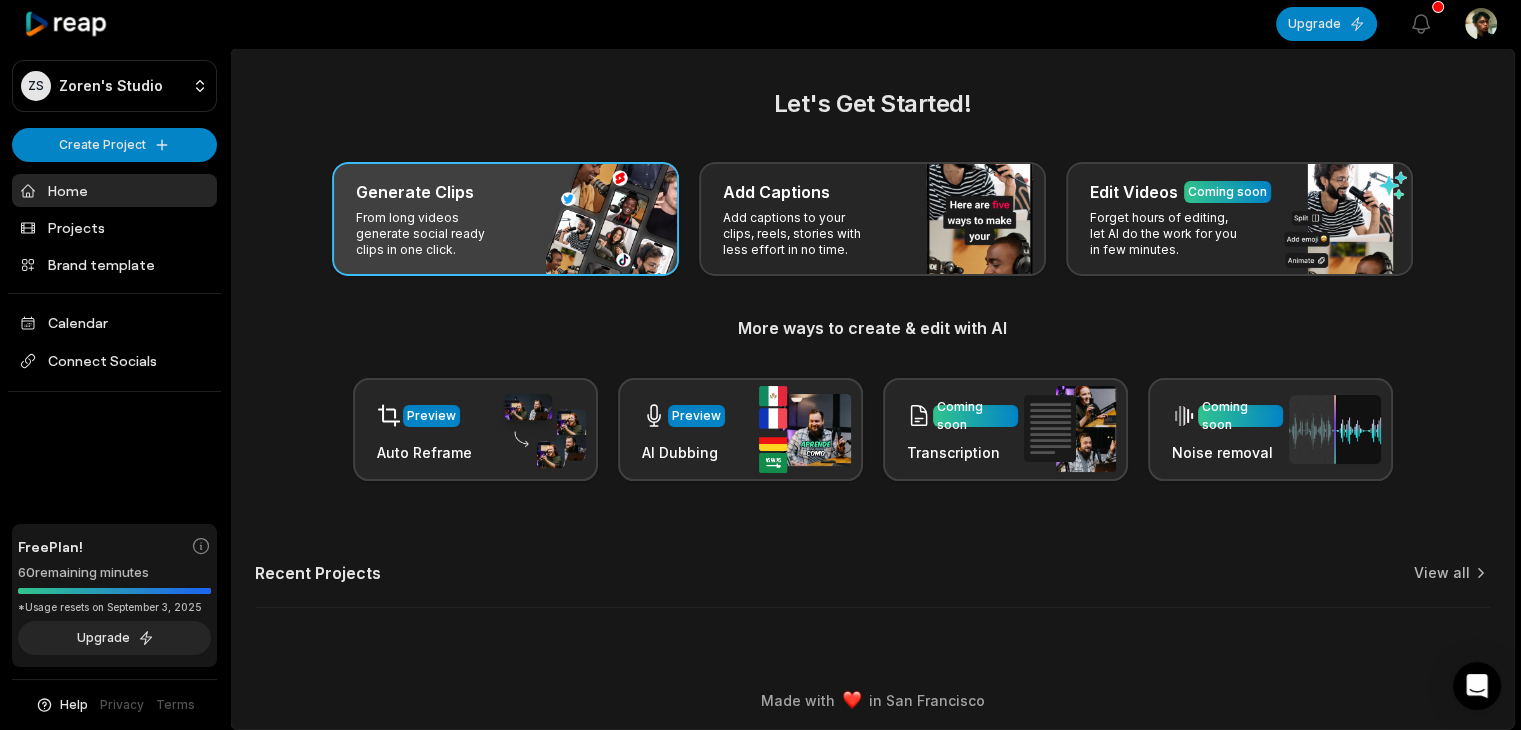 click on "Generate Clips From long videos generate social ready clips in one click." at bounding box center [505, 219] 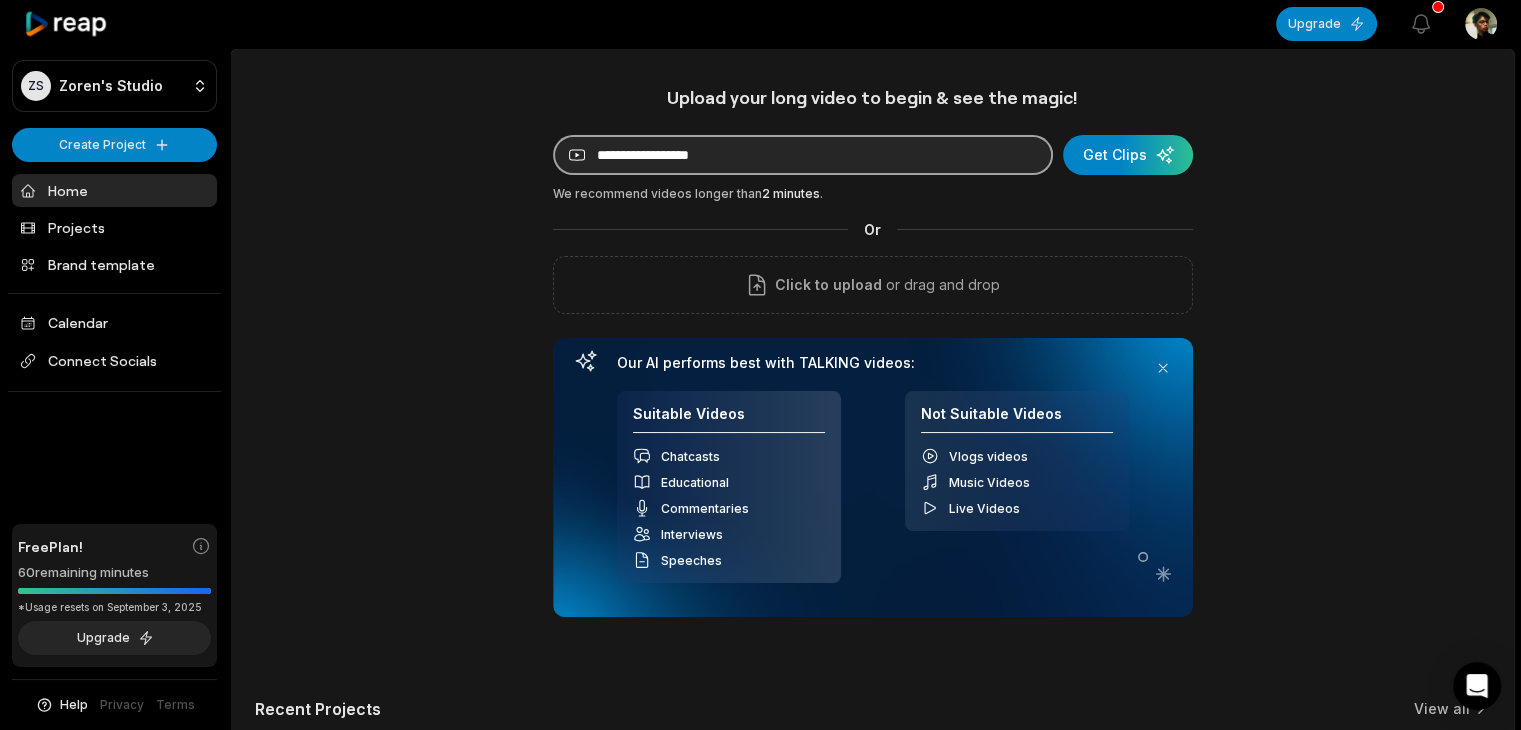 click at bounding box center [803, 155] 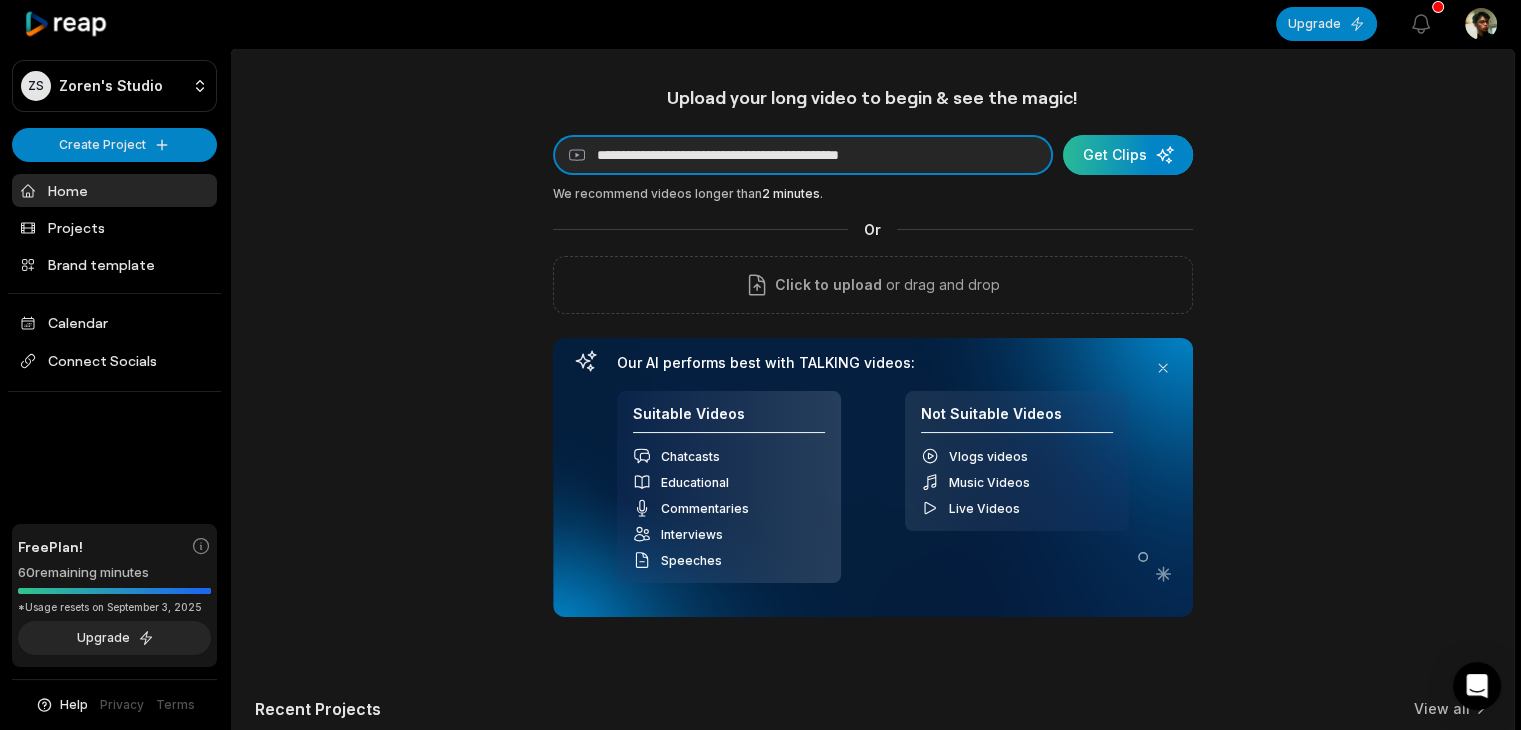 type on "**********" 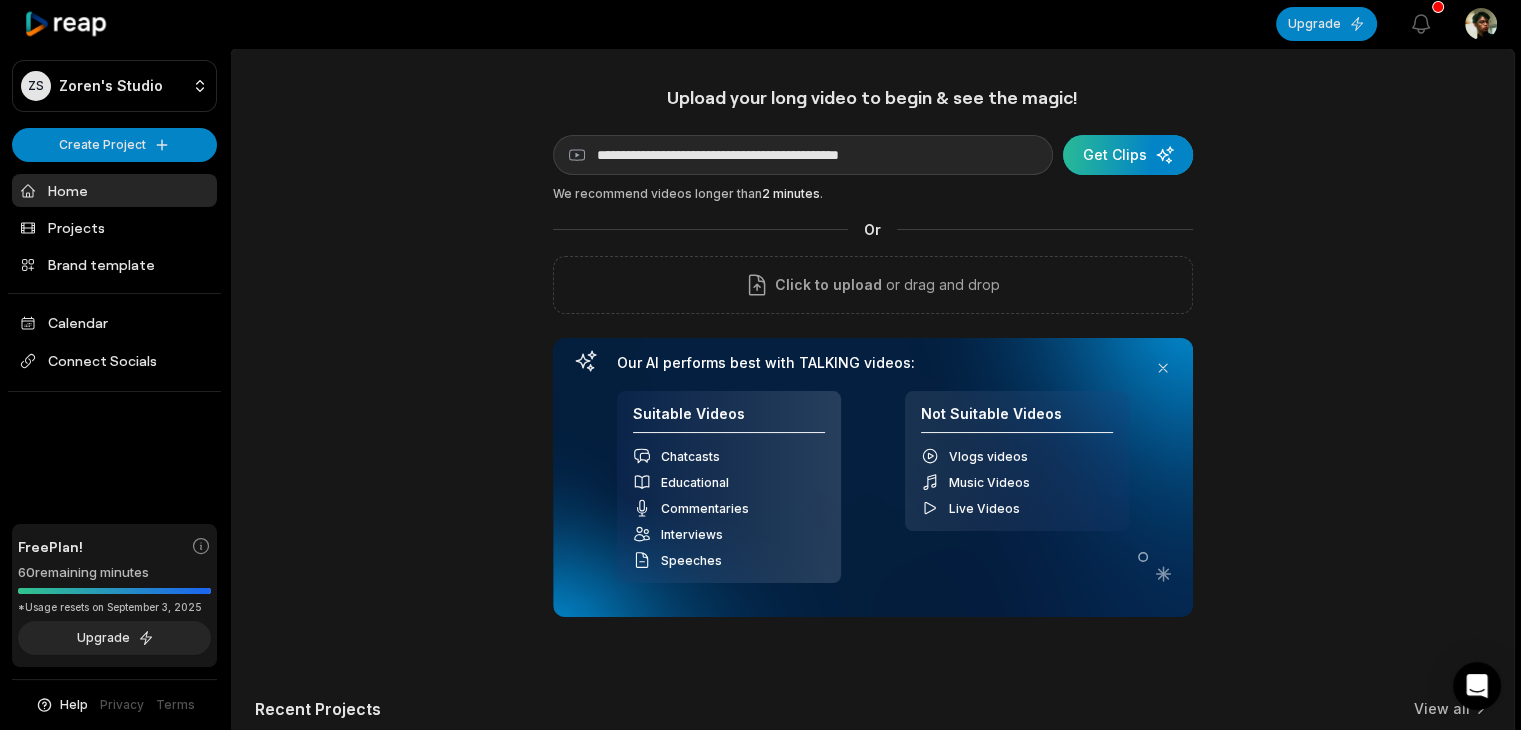 click at bounding box center (1128, 155) 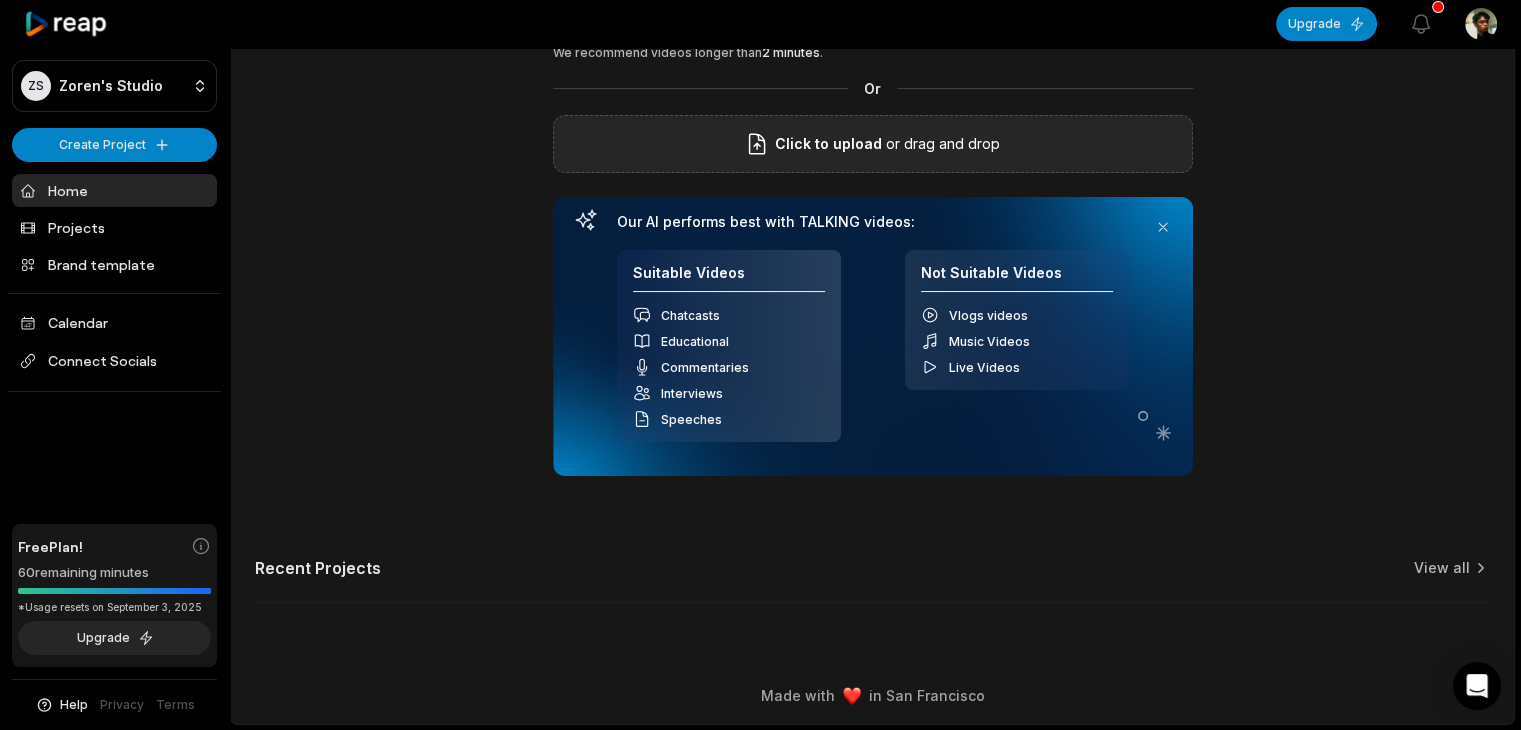 scroll, scrollTop: 0, scrollLeft: 0, axis: both 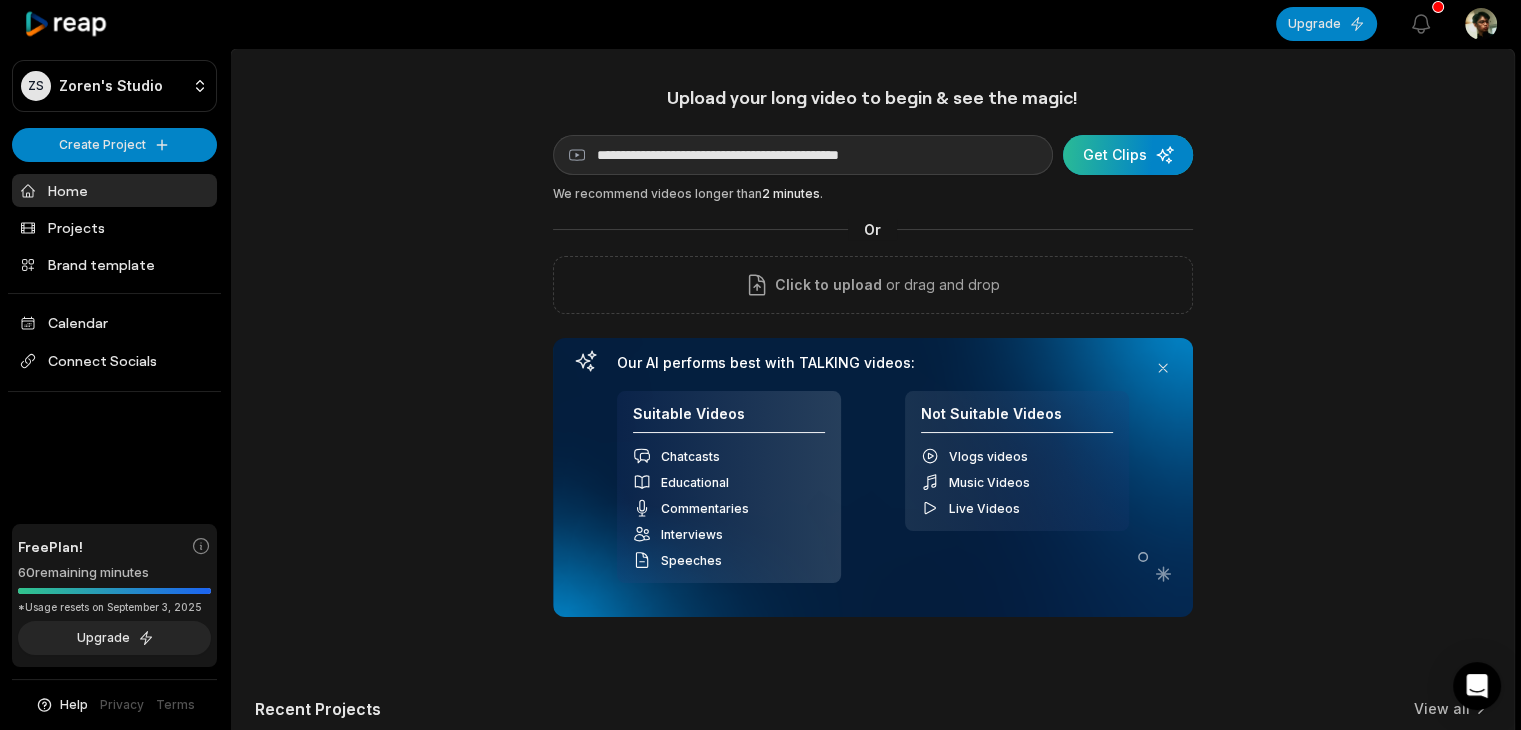 click at bounding box center [1128, 155] 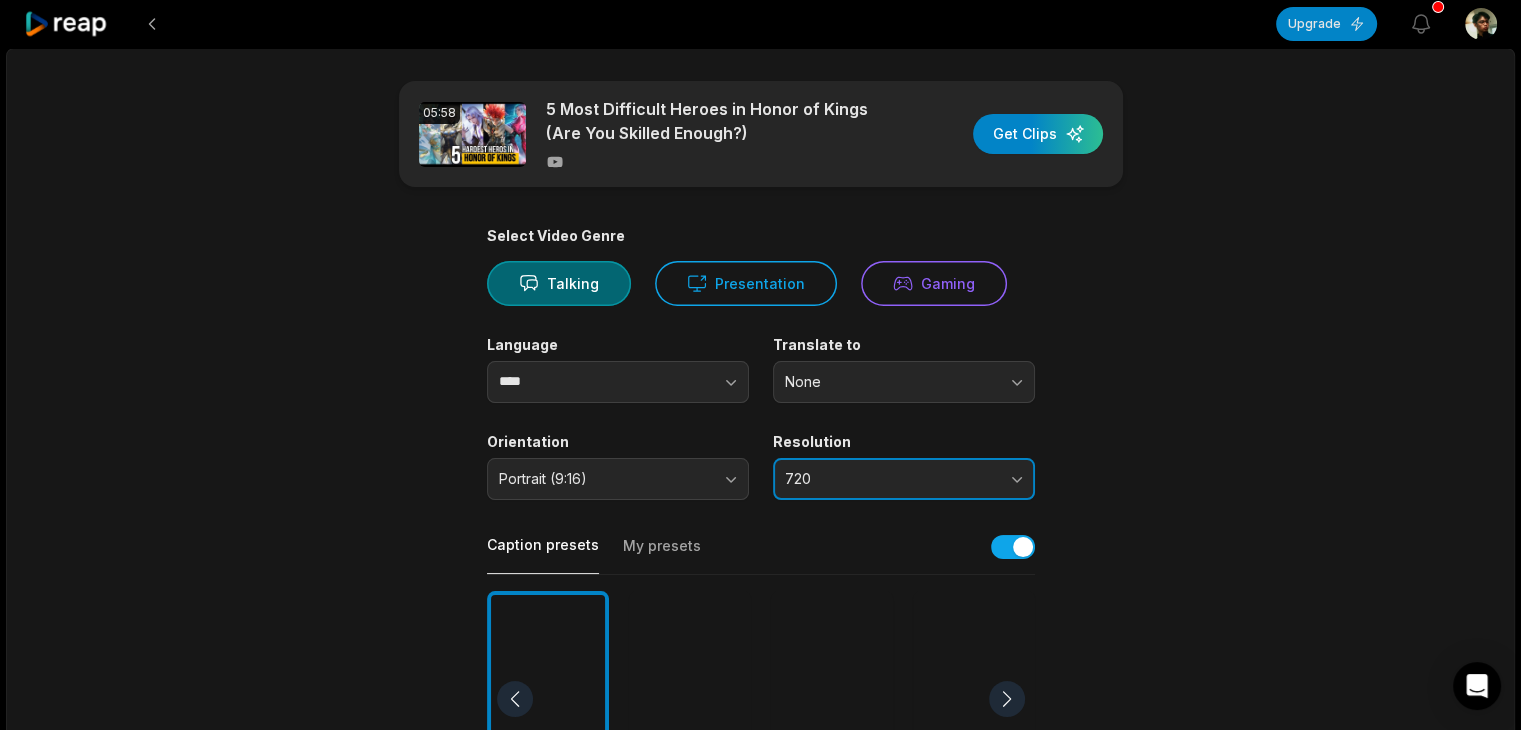 click on "720" at bounding box center [904, 479] 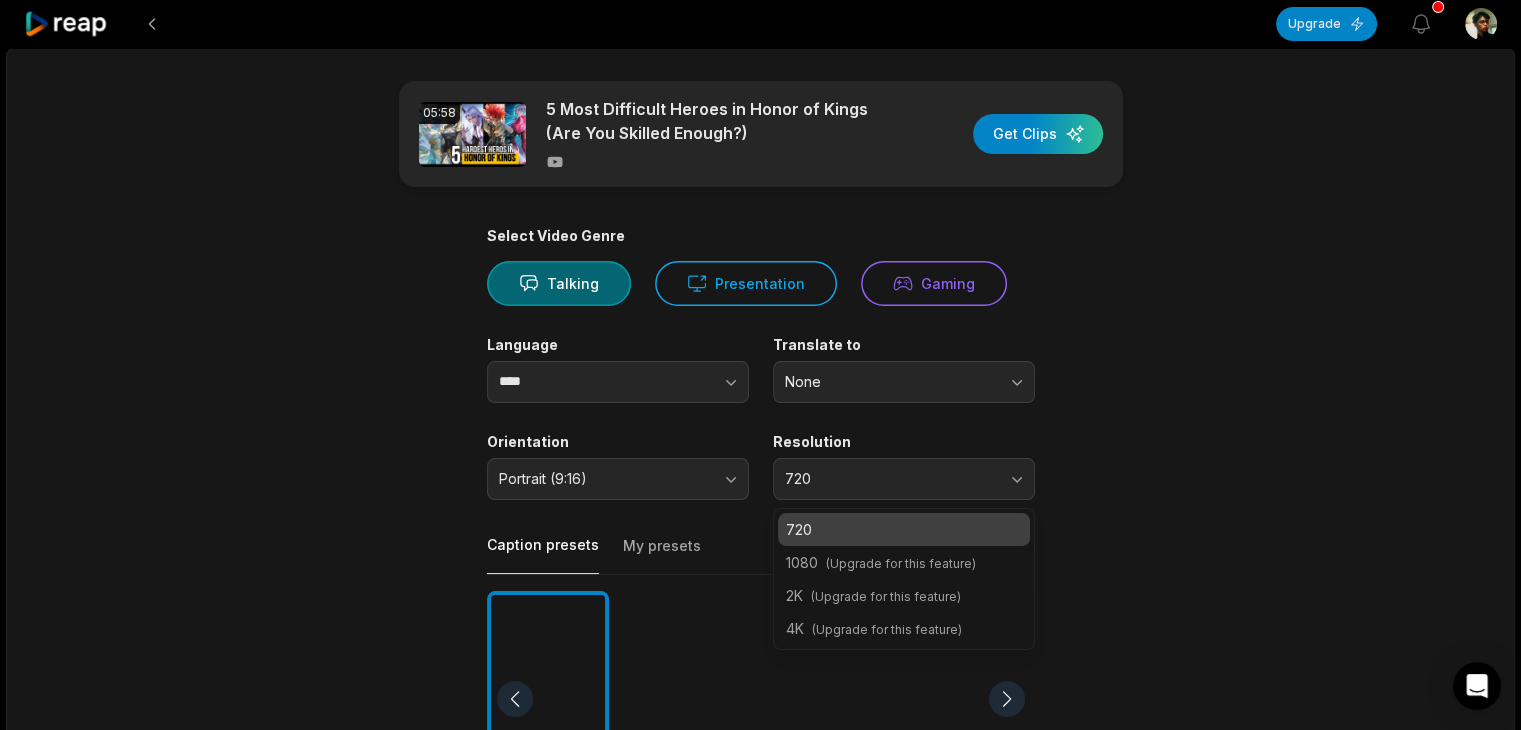 click on "Honor of Kings (Are You Skilled Enough?) Get Clips Select Video Genre Talking Presentation Gaming Language **** Translate to None Orientation Portrait (9:16) Resolution 720 720    1080    (Upgrade for this feature) 2K    (Upgrade for this feature) 4K    (Upgrade for this feature) Caption presets My presets Deep Diver Popping Beasty YC Playdate Pet Zen More Presets Processing Time Frame 00:00 05:58 Auto Clip Length <30s 30s-60s 60s-90s 90s-3min Clip Topics (optional) Add specific topics that you want AI to clip from the video." at bounding box center (761, 693) 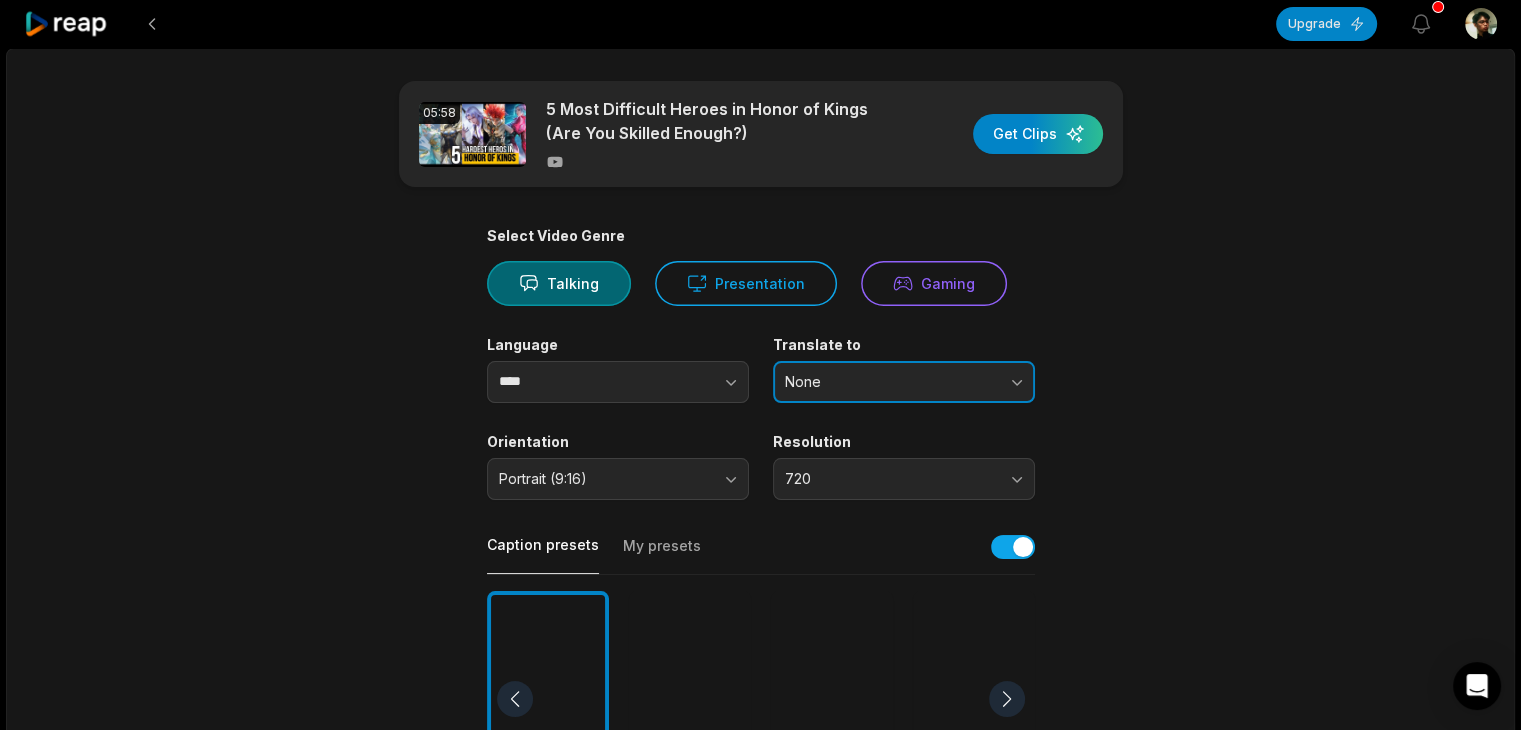 click on "None" at bounding box center [890, 382] 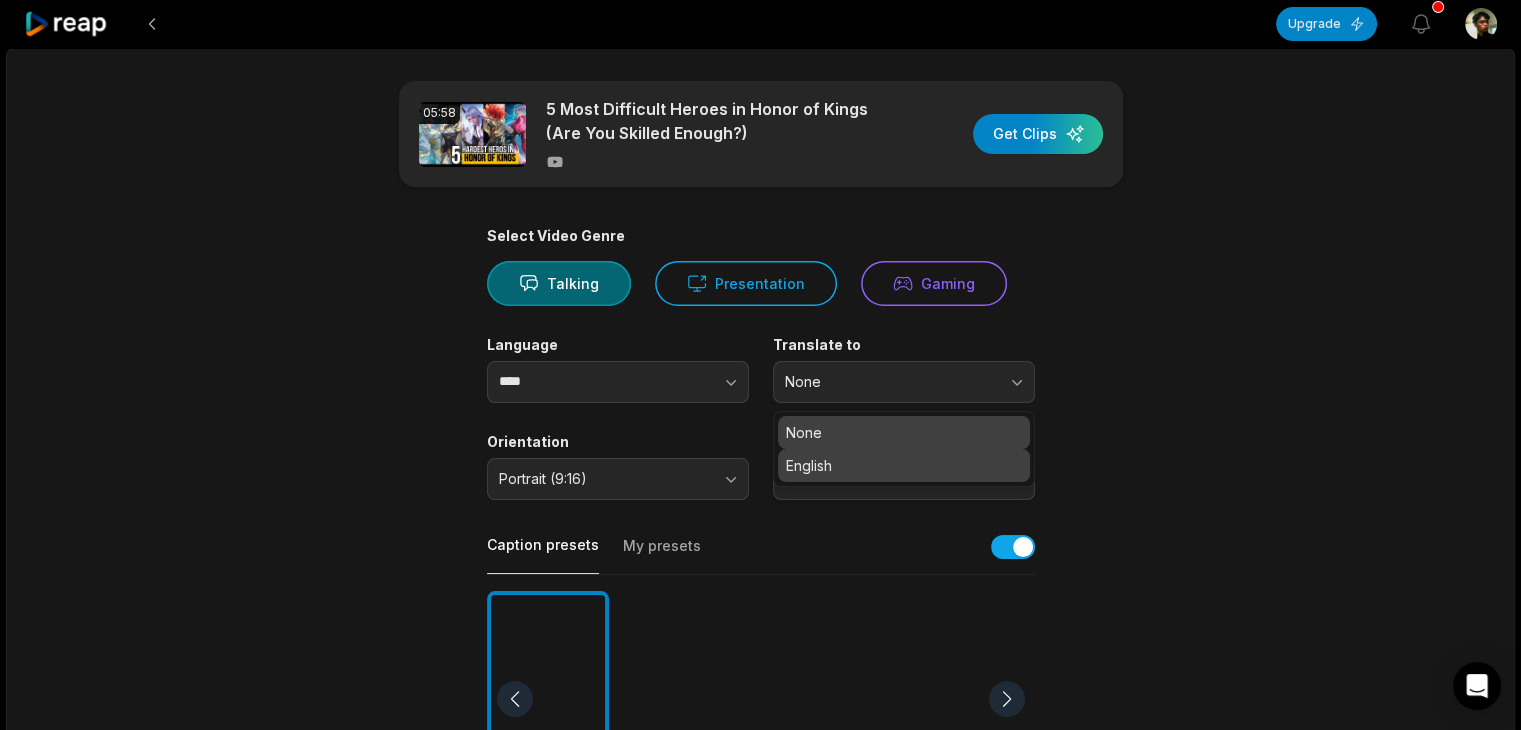 click on "English" at bounding box center (904, 465) 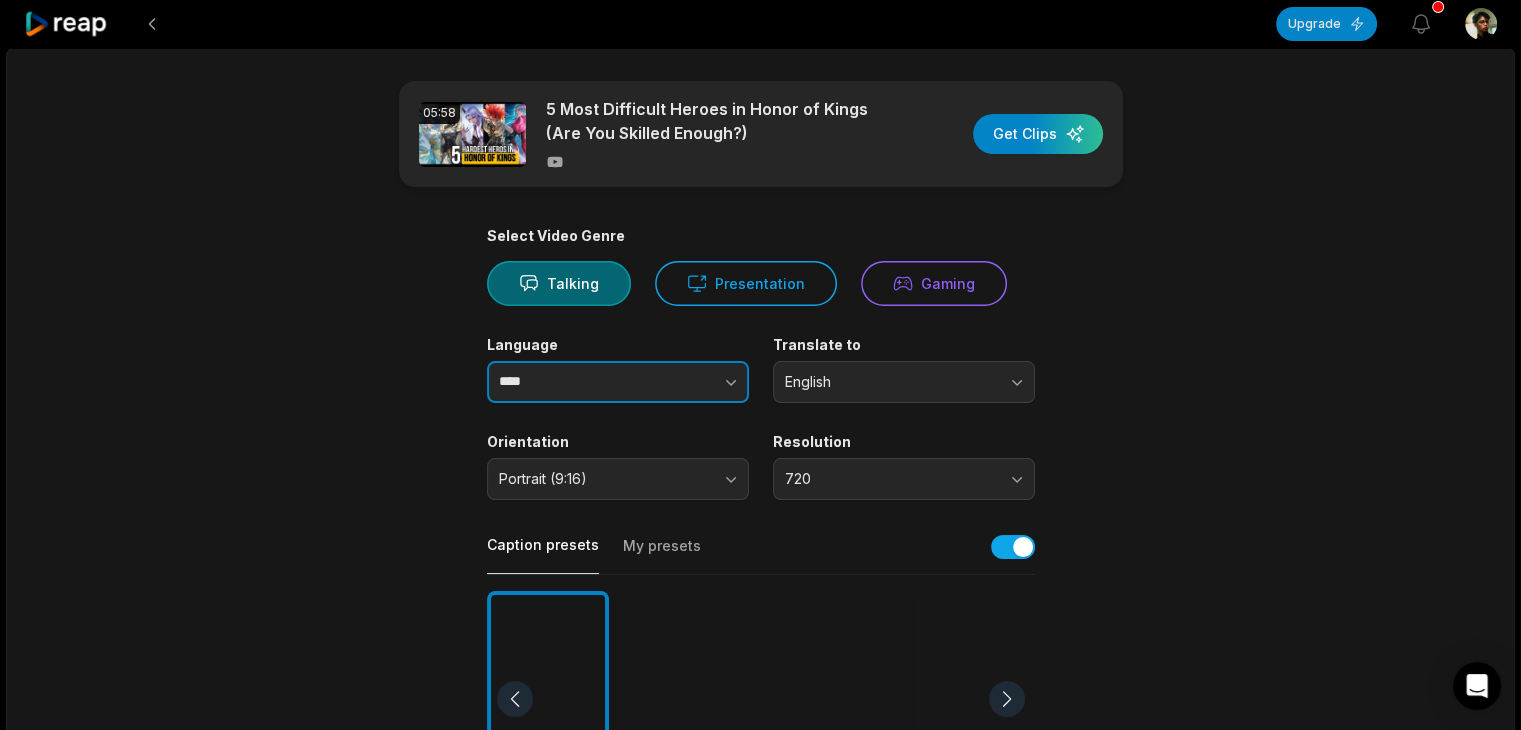 click at bounding box center [691, 382] 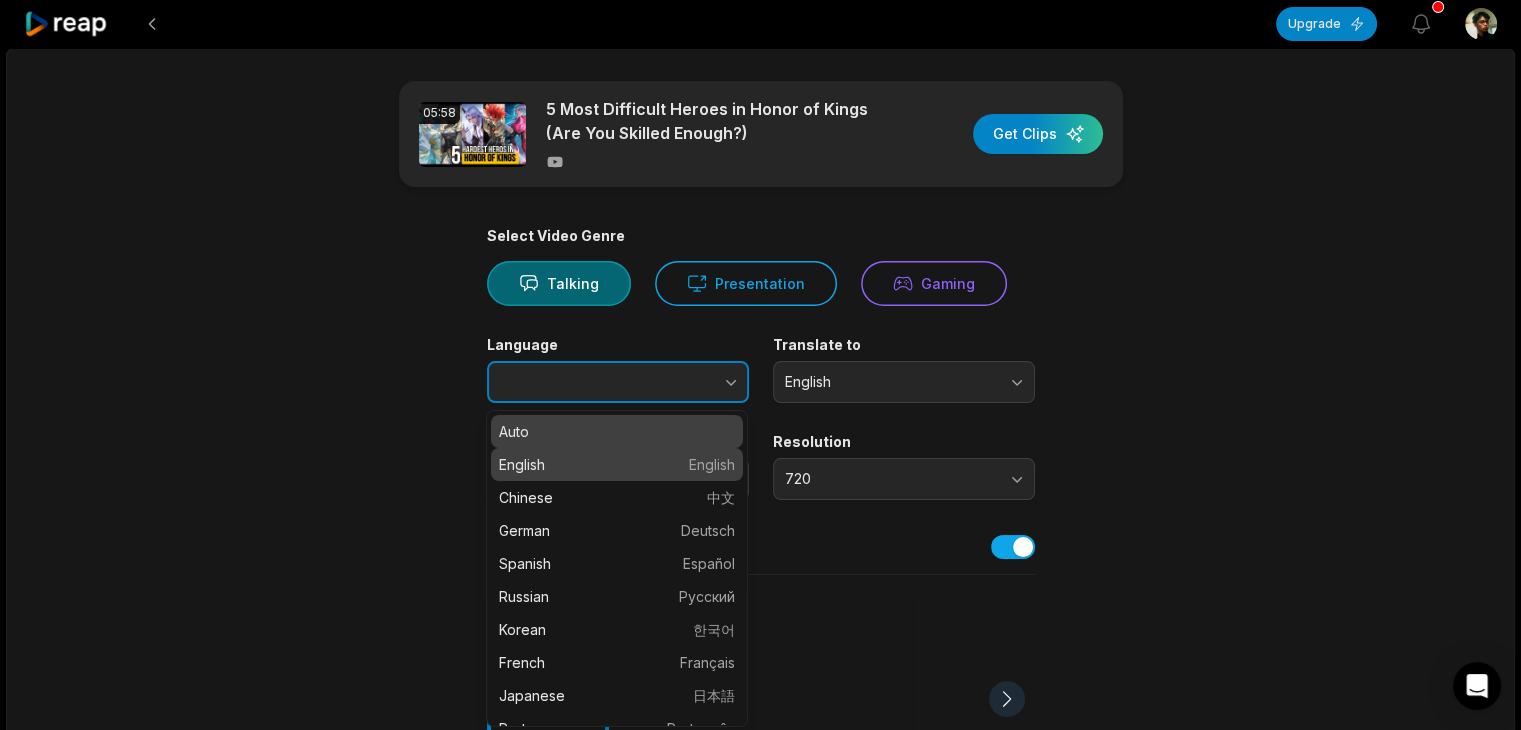 type on "*******" 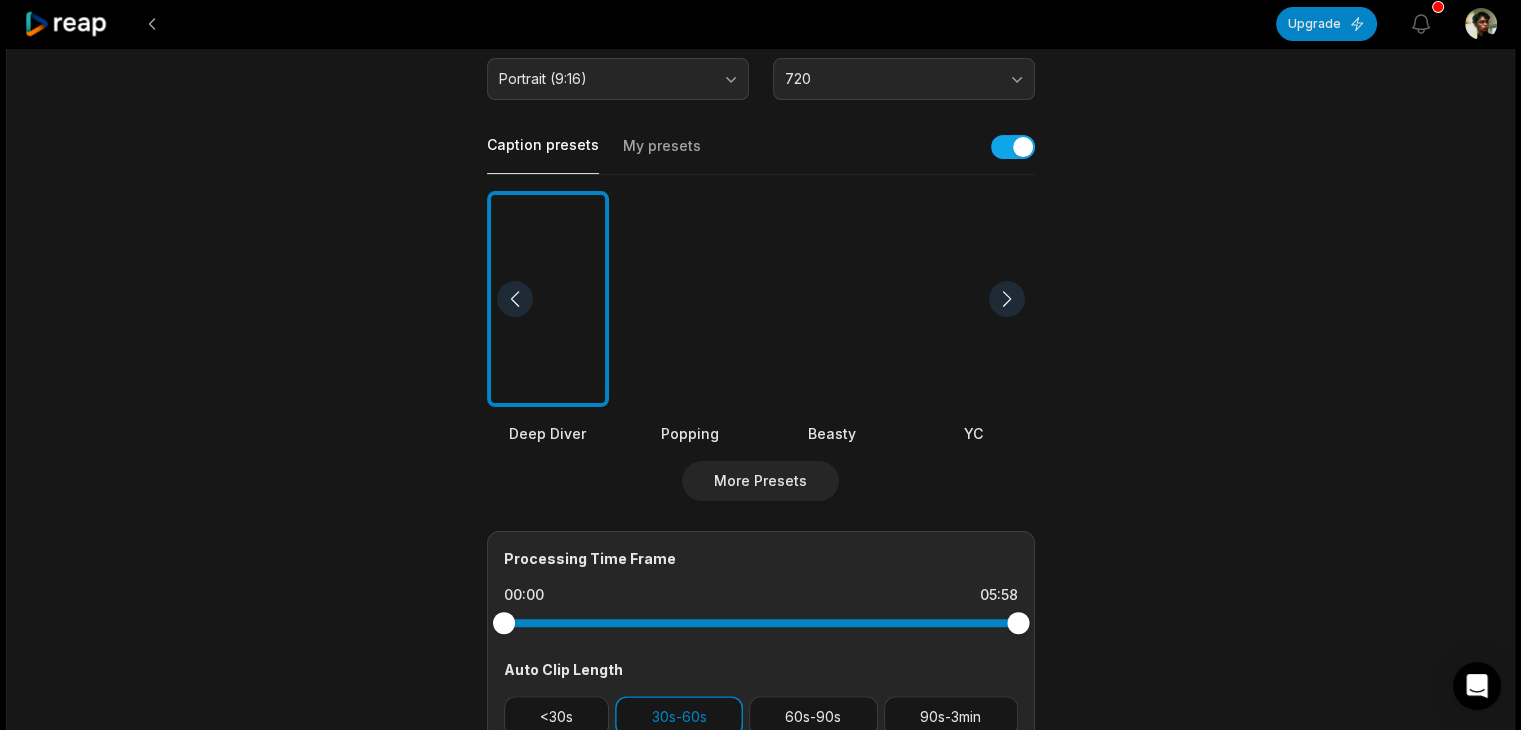 scroll, scrollTop: 500, scrollLeft: 0, axis: vertical 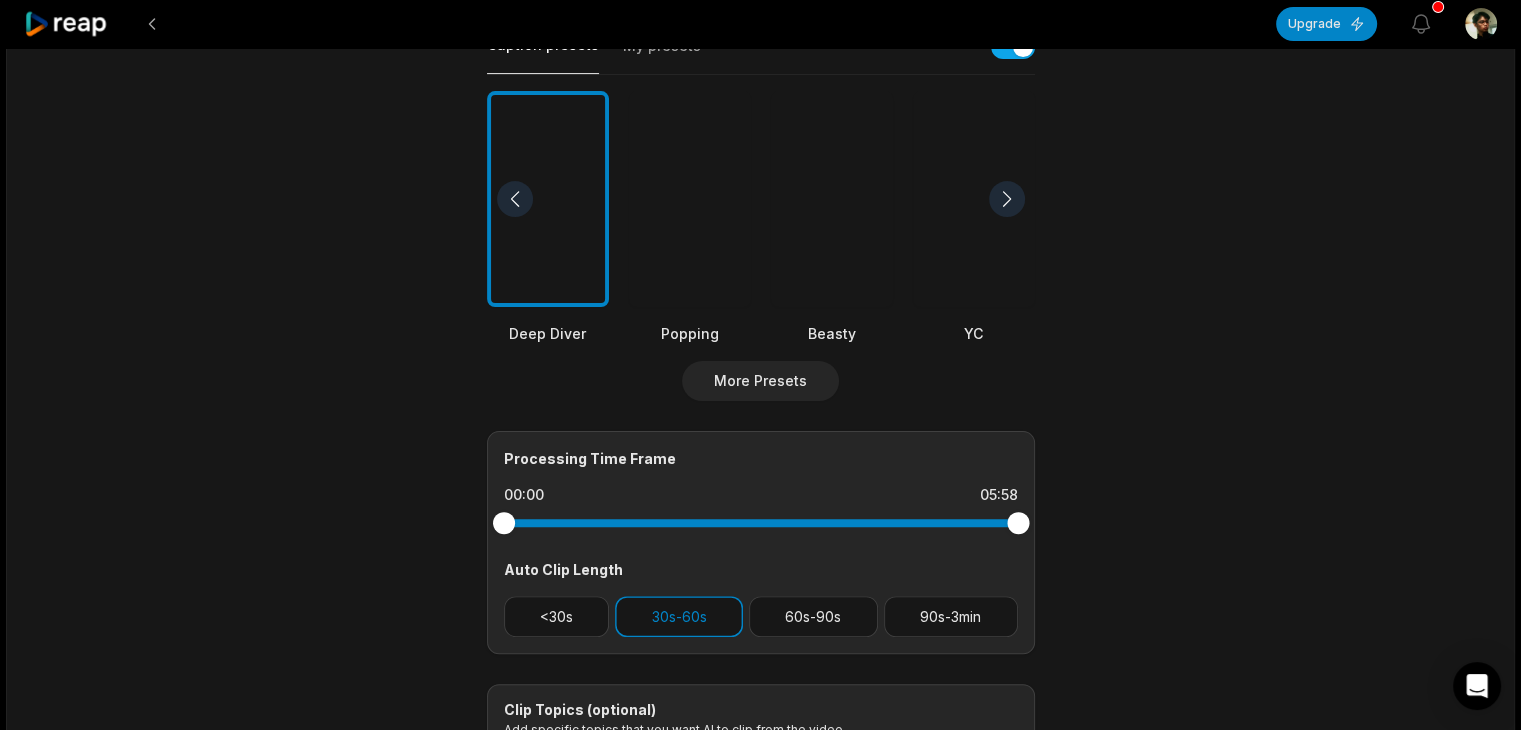 click at bounding box center [690, 199] 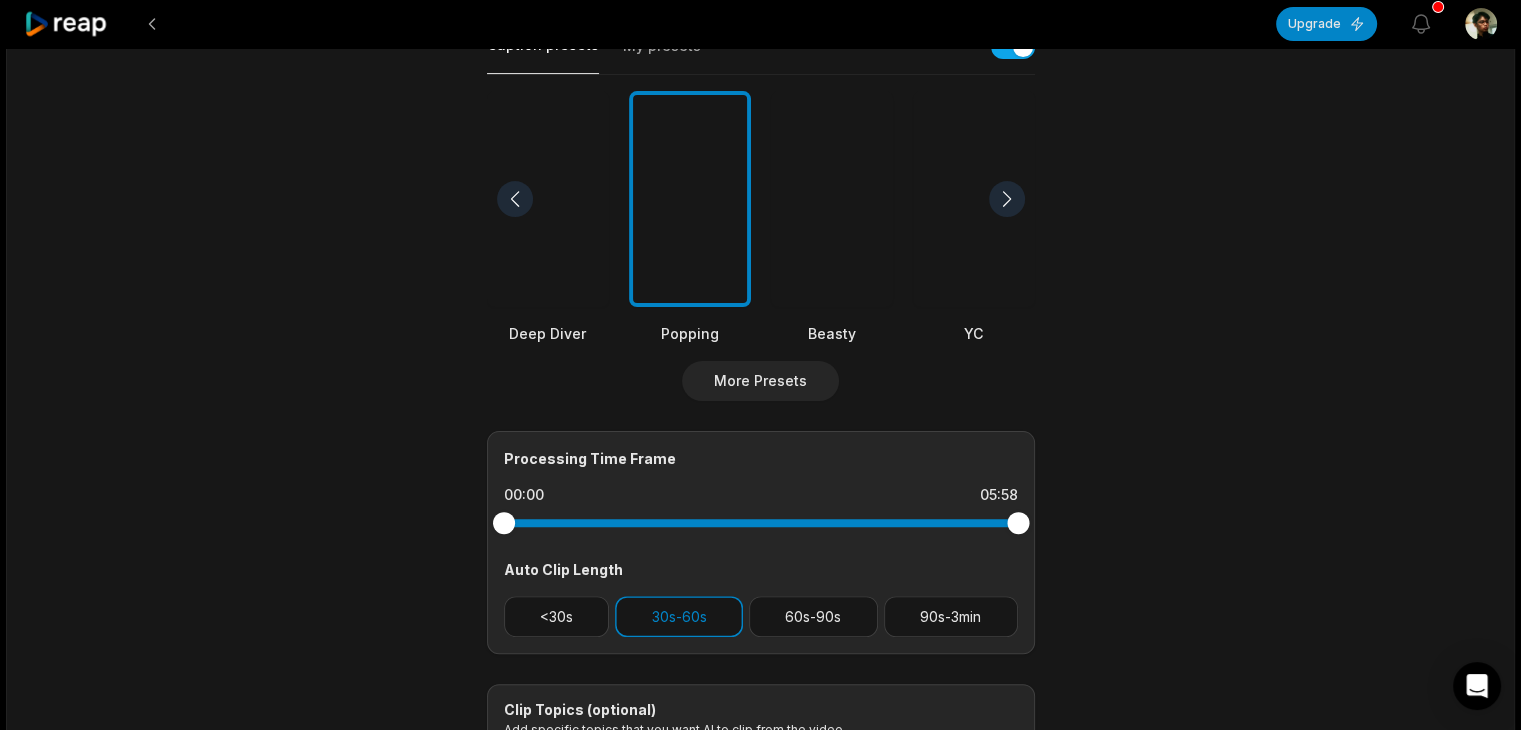 click at bounding box center [548, 199] 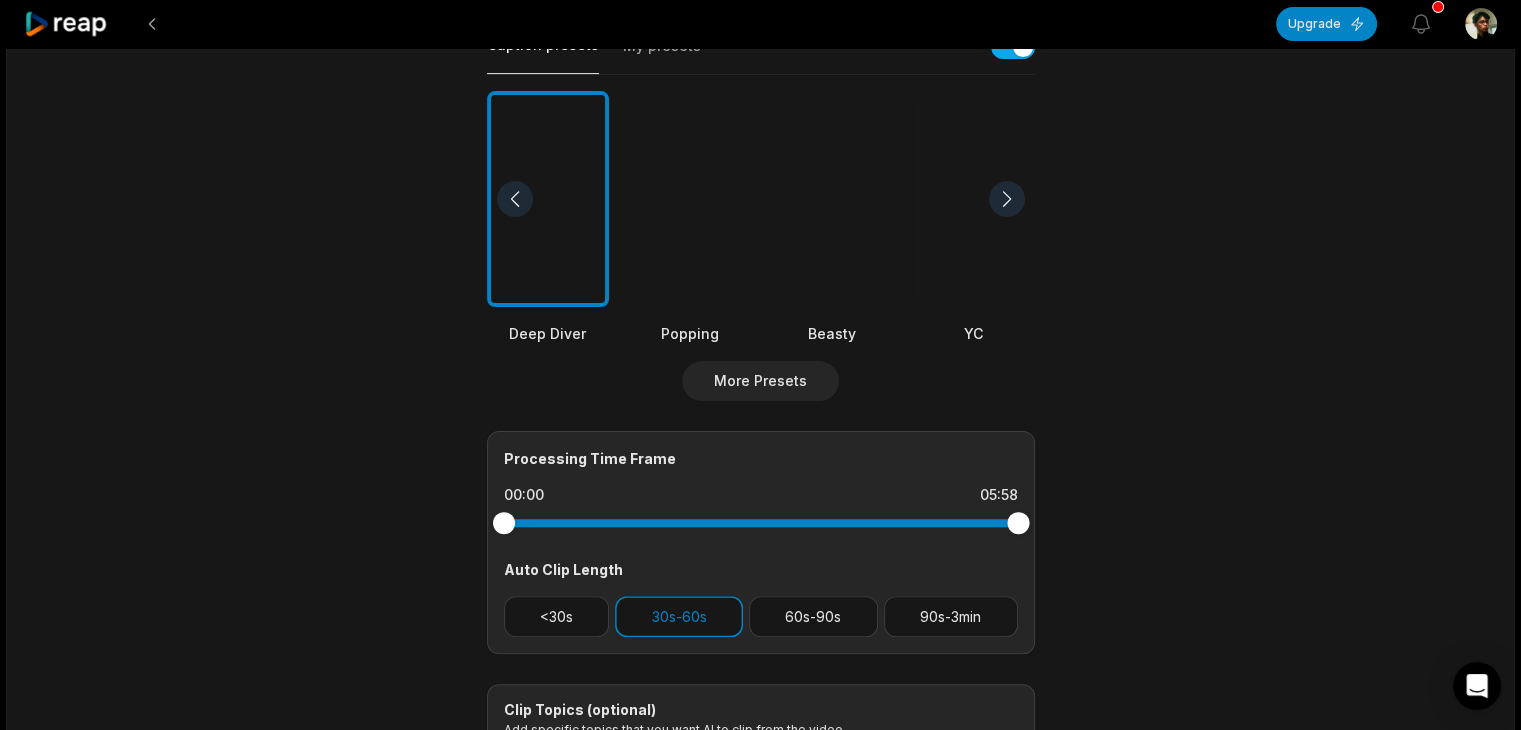 click at bounding box center [832, 199] 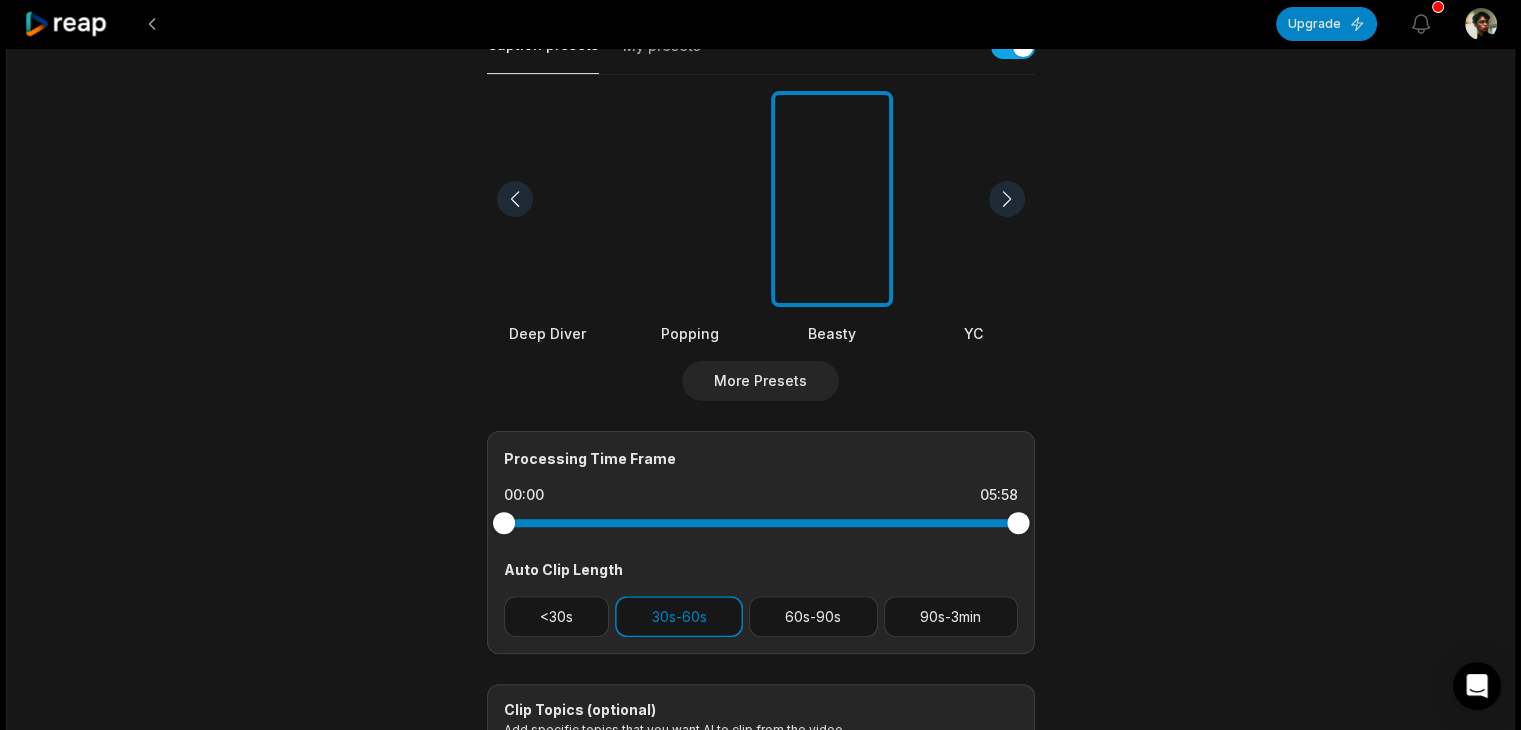 scroll, scrollTop: 600, scrollLeft: 0, axis: vertical 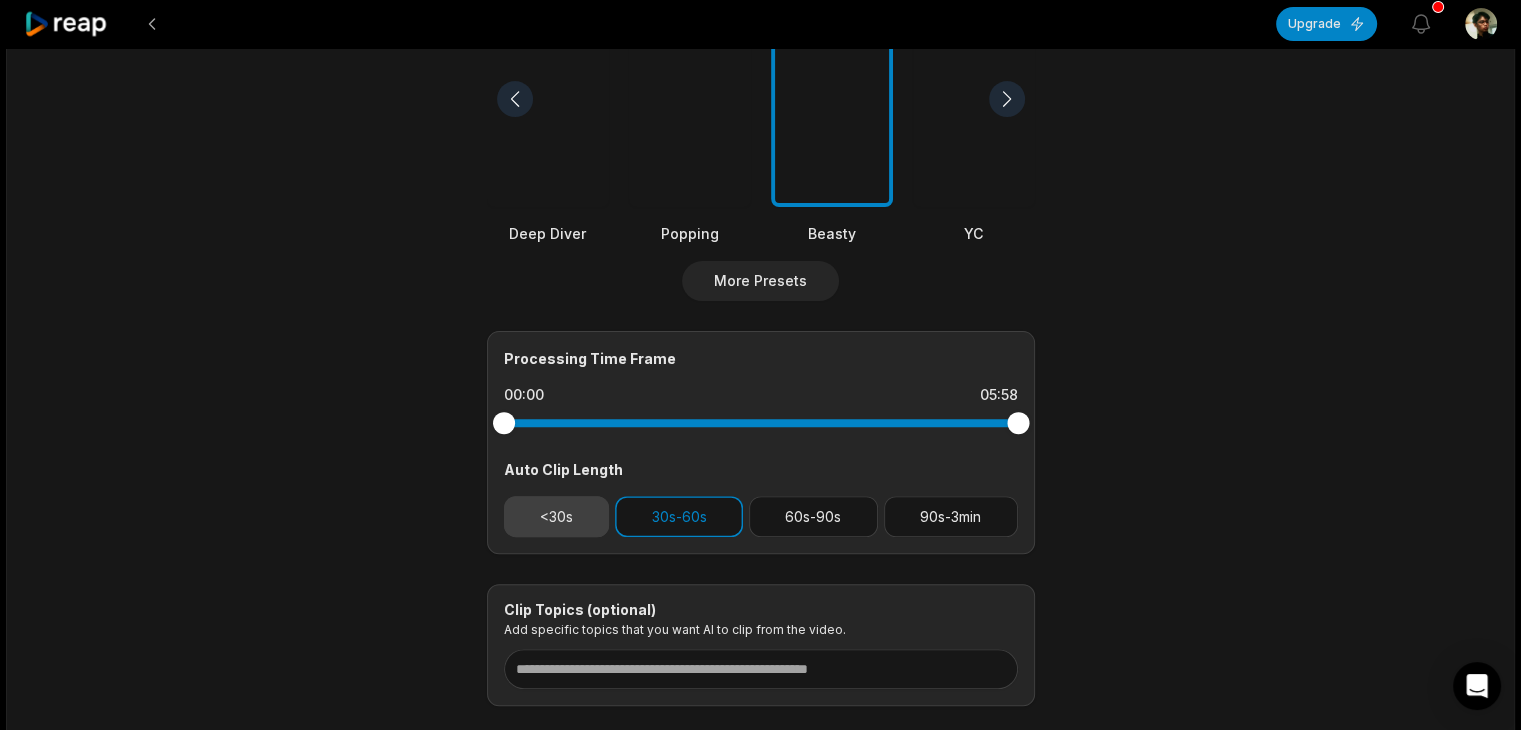click on "<30s" at bounding box center (557, 516) 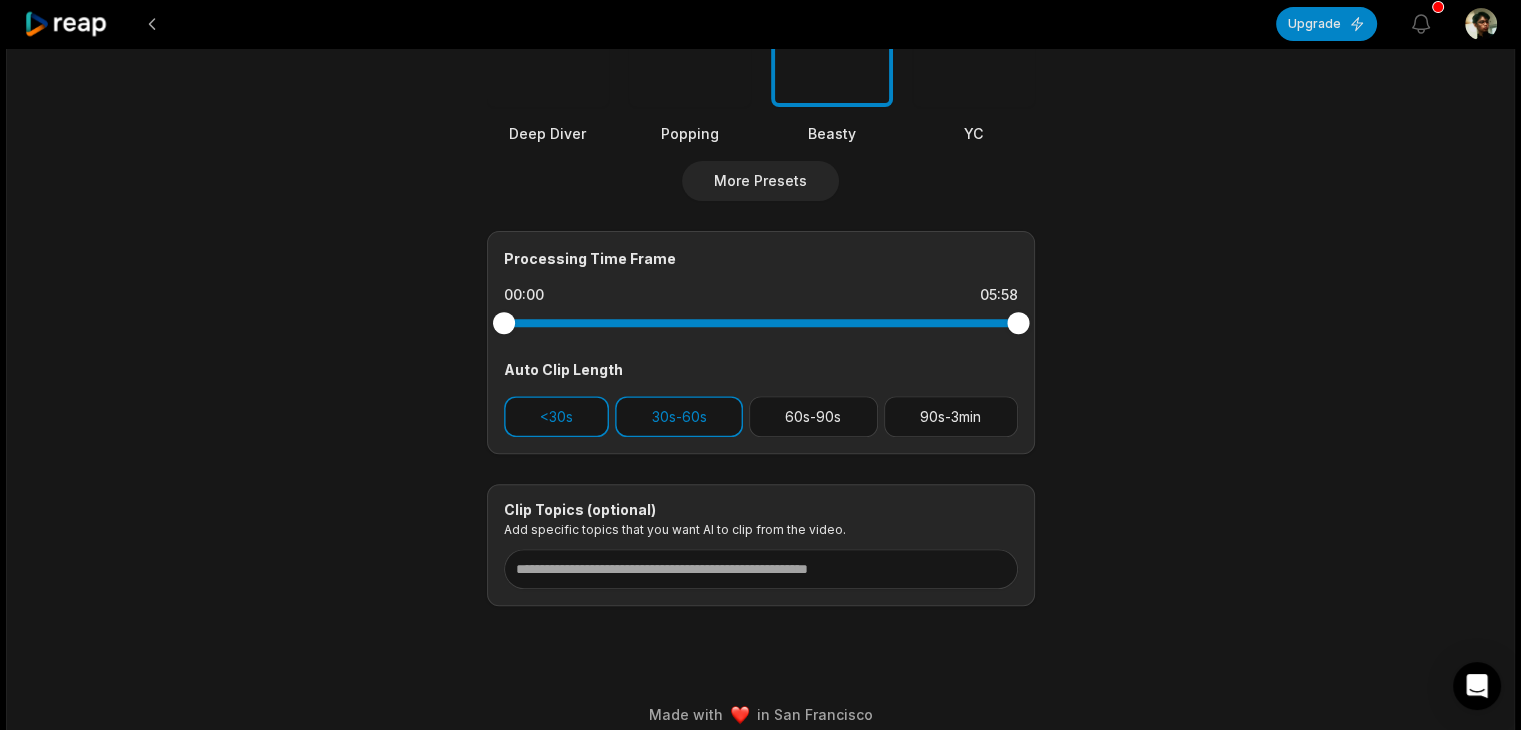 scroll, scrollTop: 719, scrollLeft: 0, axis: vertical 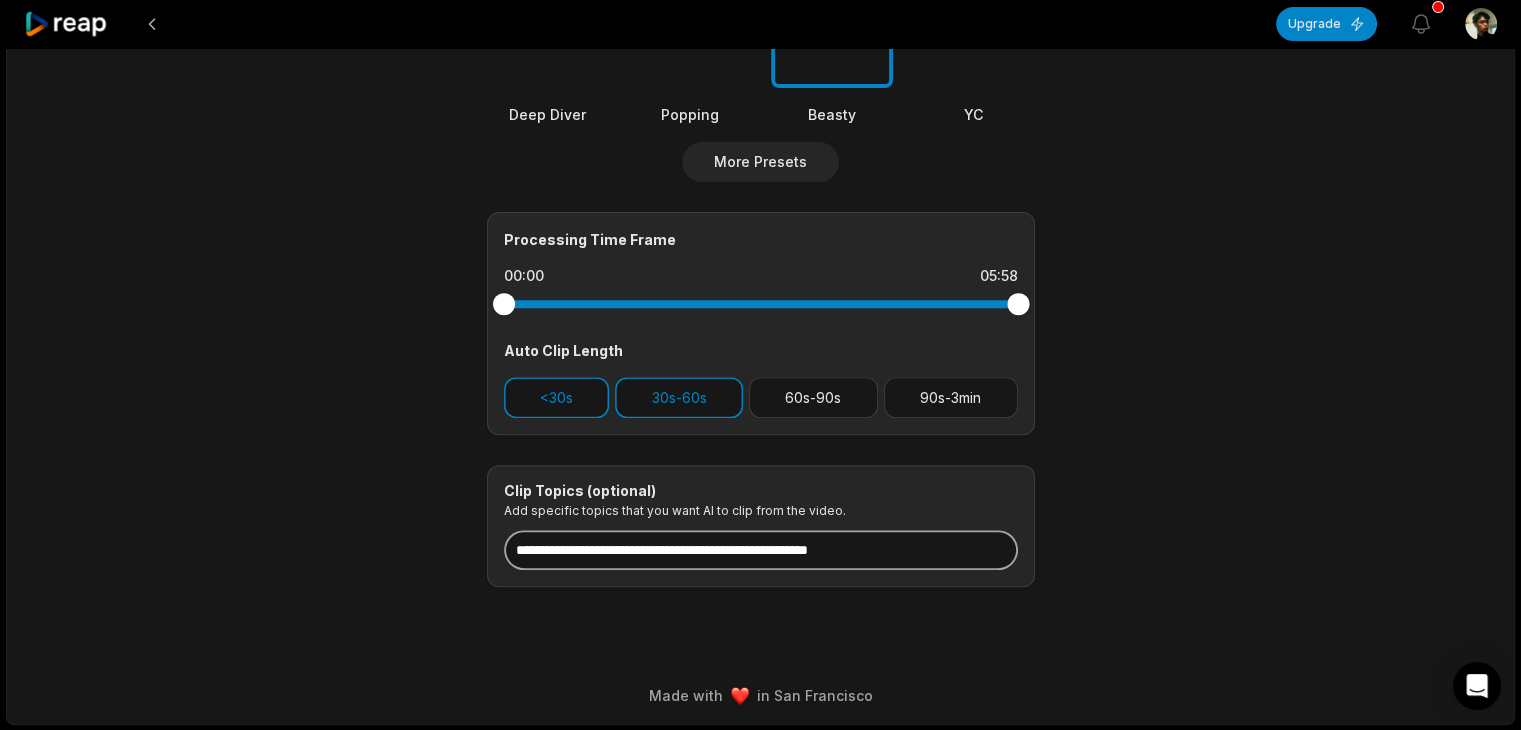 click at bounding box center (761, 550) 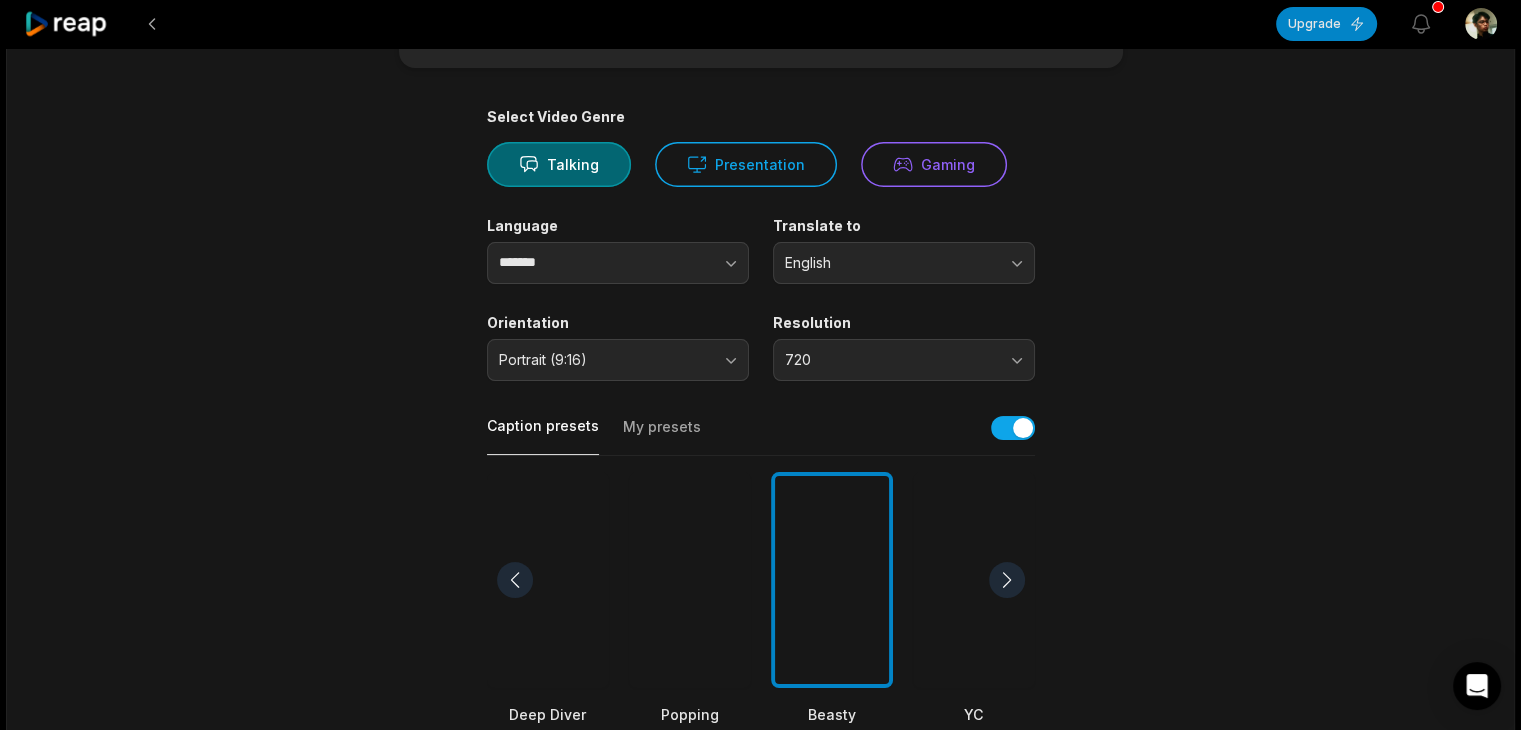scroll, scrollTop: 0, scrollLeft: 0, axis: both 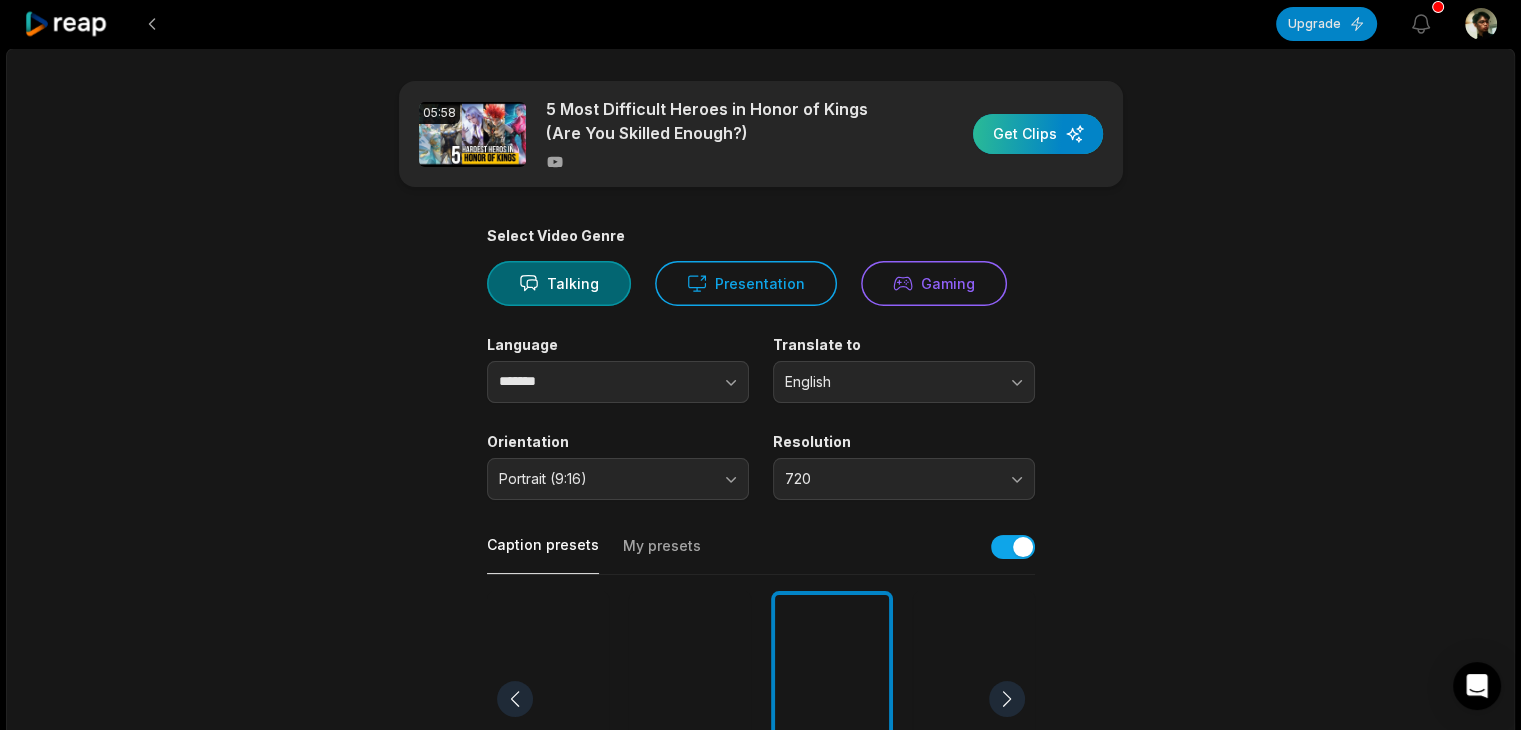 type on "***" 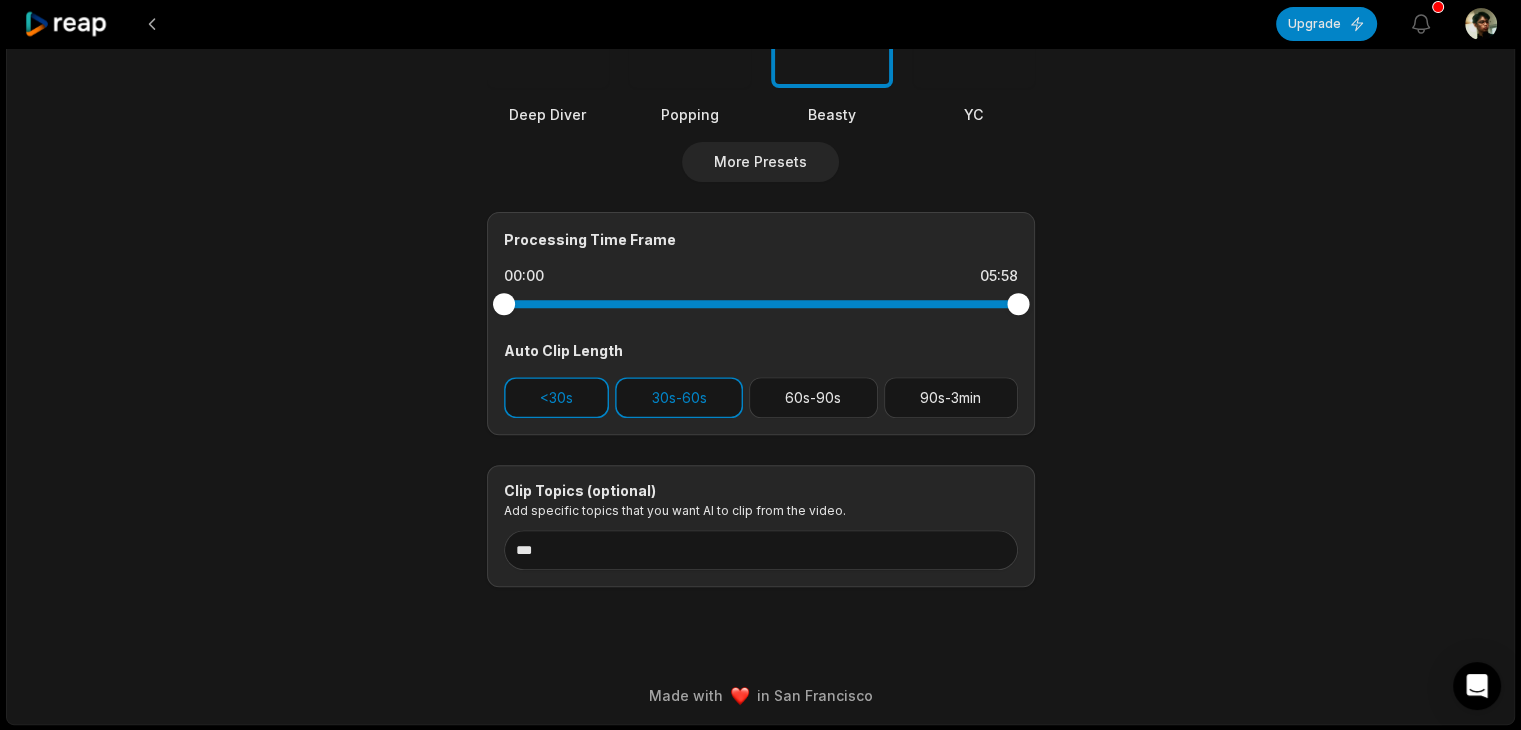 scroll, scrollTop: 19, scrollLeft: 0, axis: vertical 